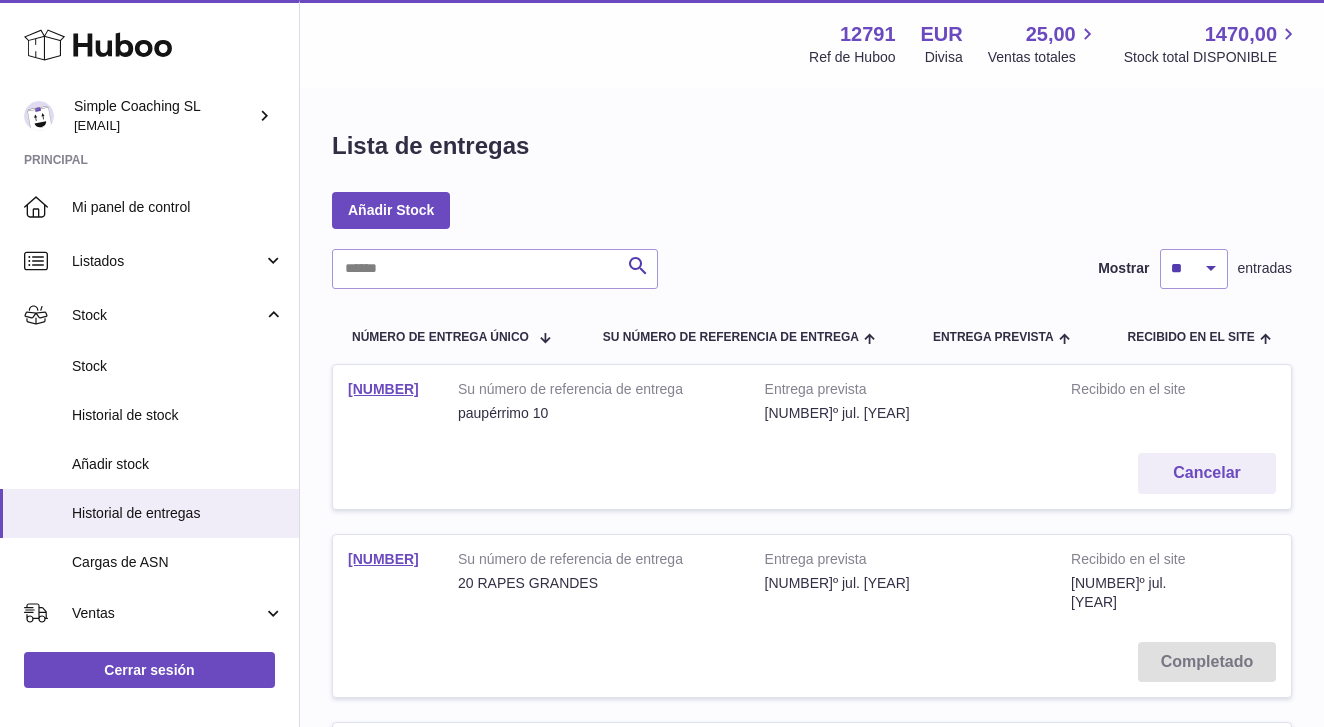 scroll, scrollTop: 0, scrollLeft: 0, axis: both 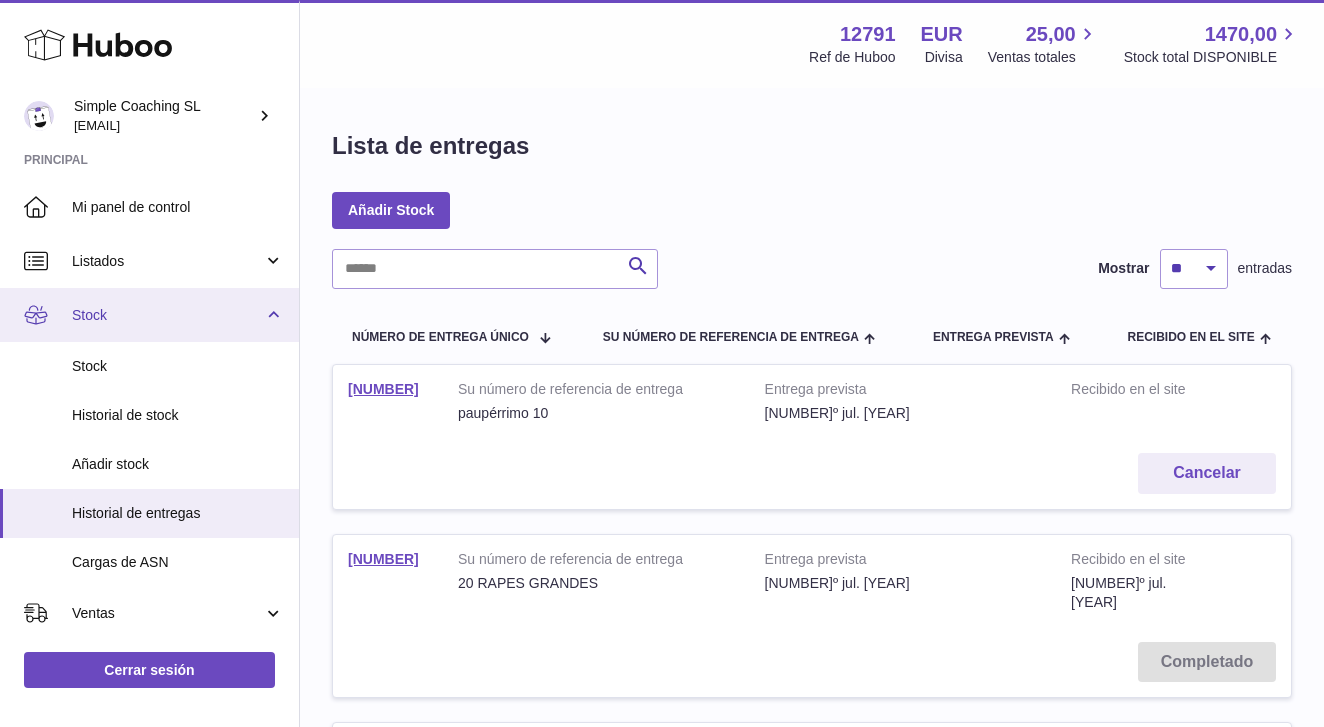 click on "Stock" at bounding box center [149, 315] 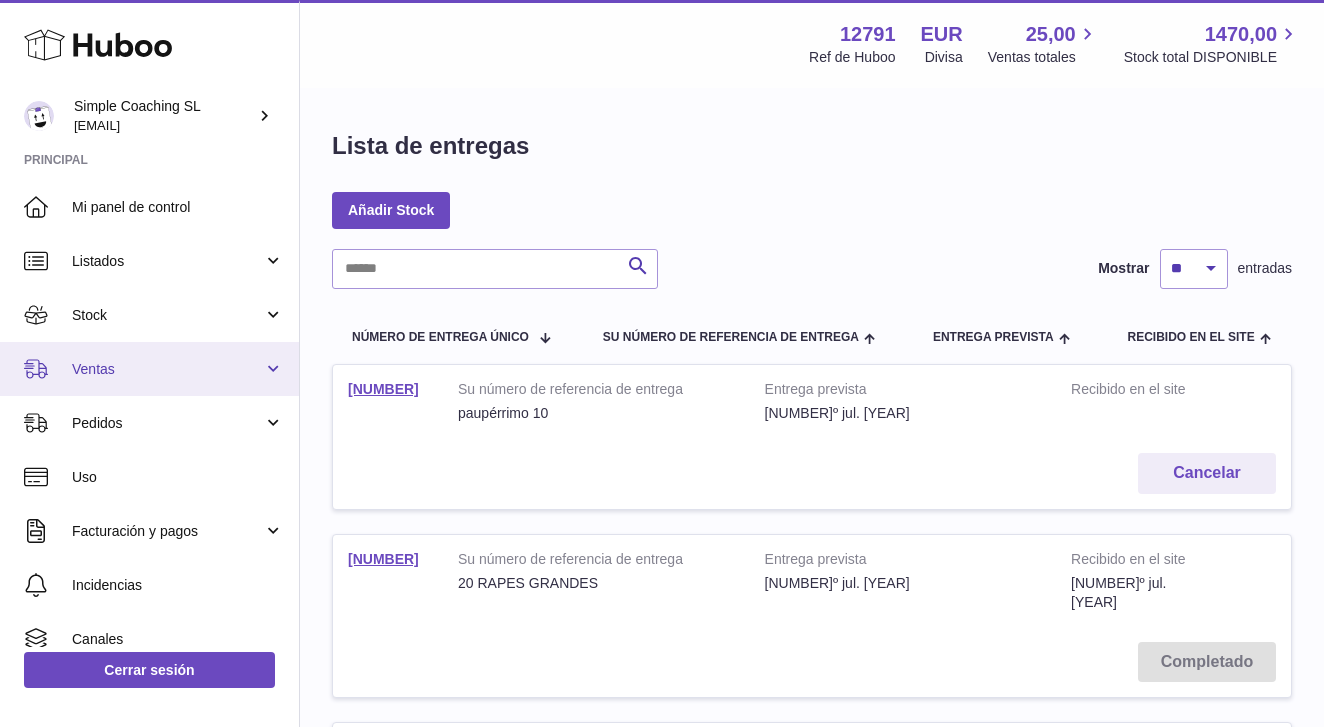 click on "Ventas" at bounding box center [167, 369] 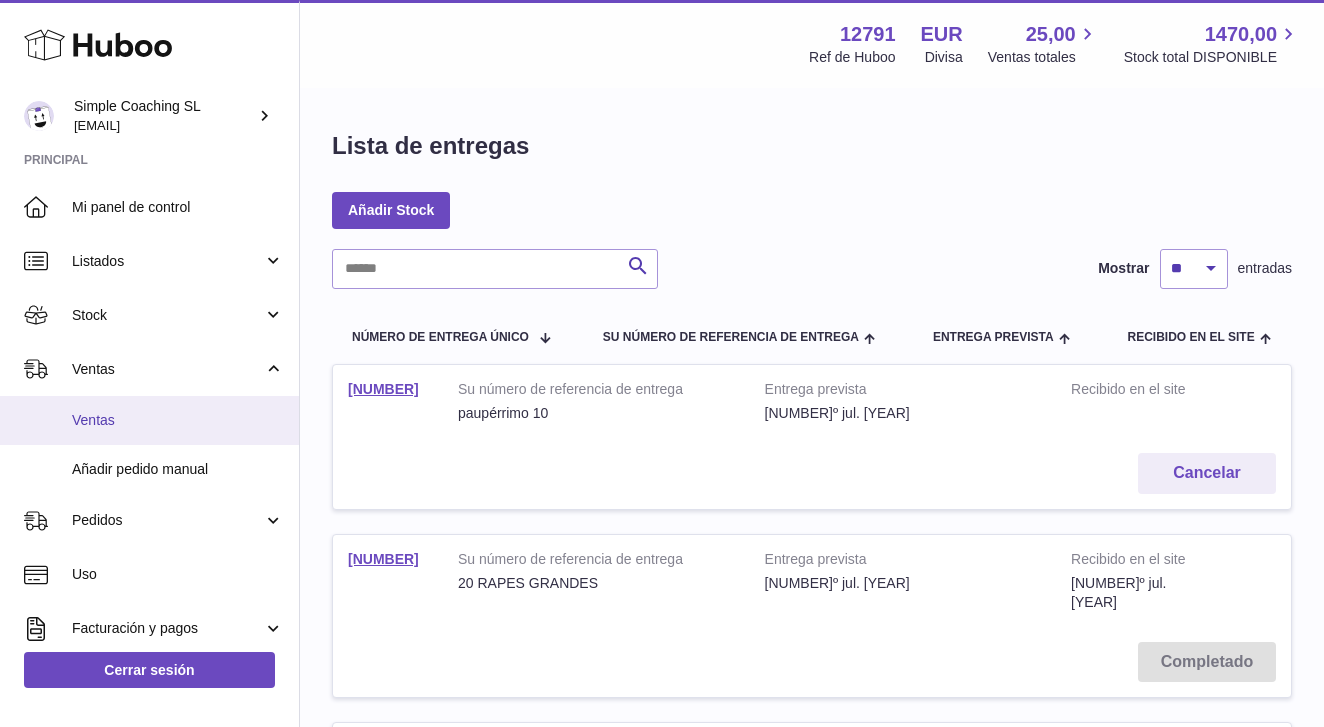 click on "Ventas" at bounding box center [178, 420] 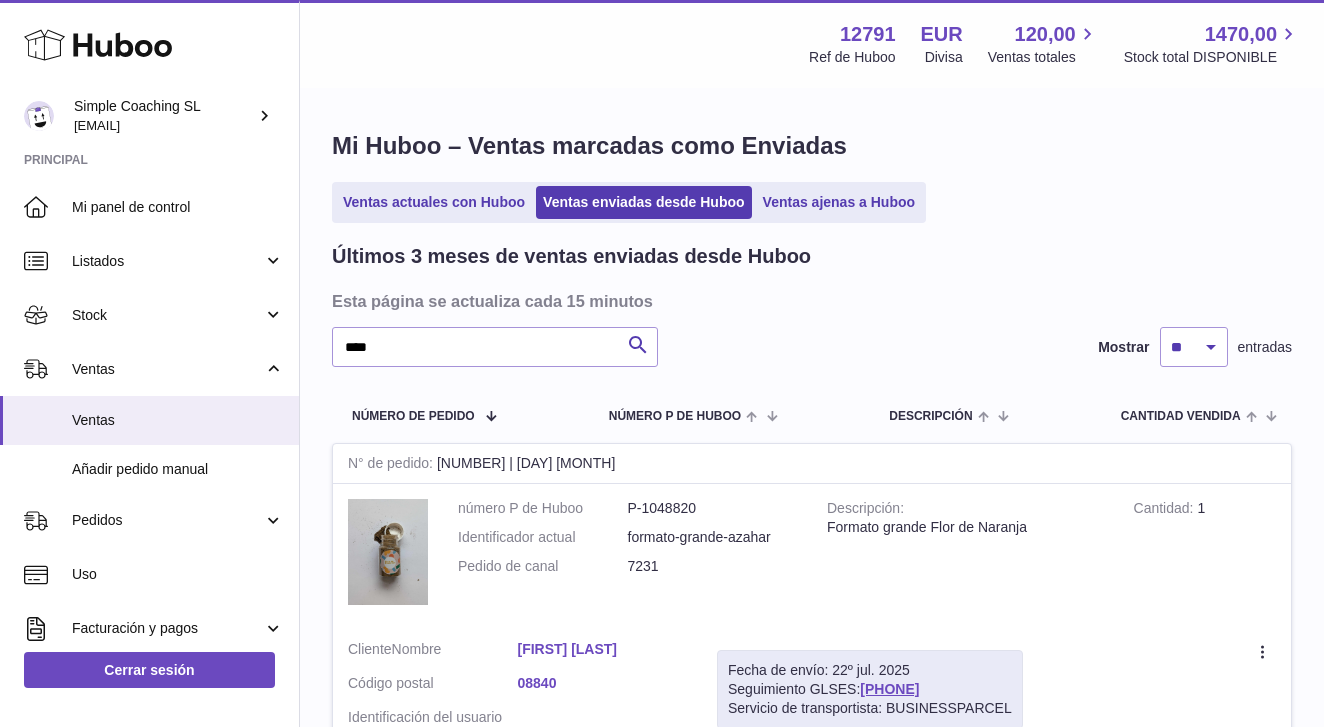 scroll, scrollTop: 202, scrollLeft: 0, axis: vertical 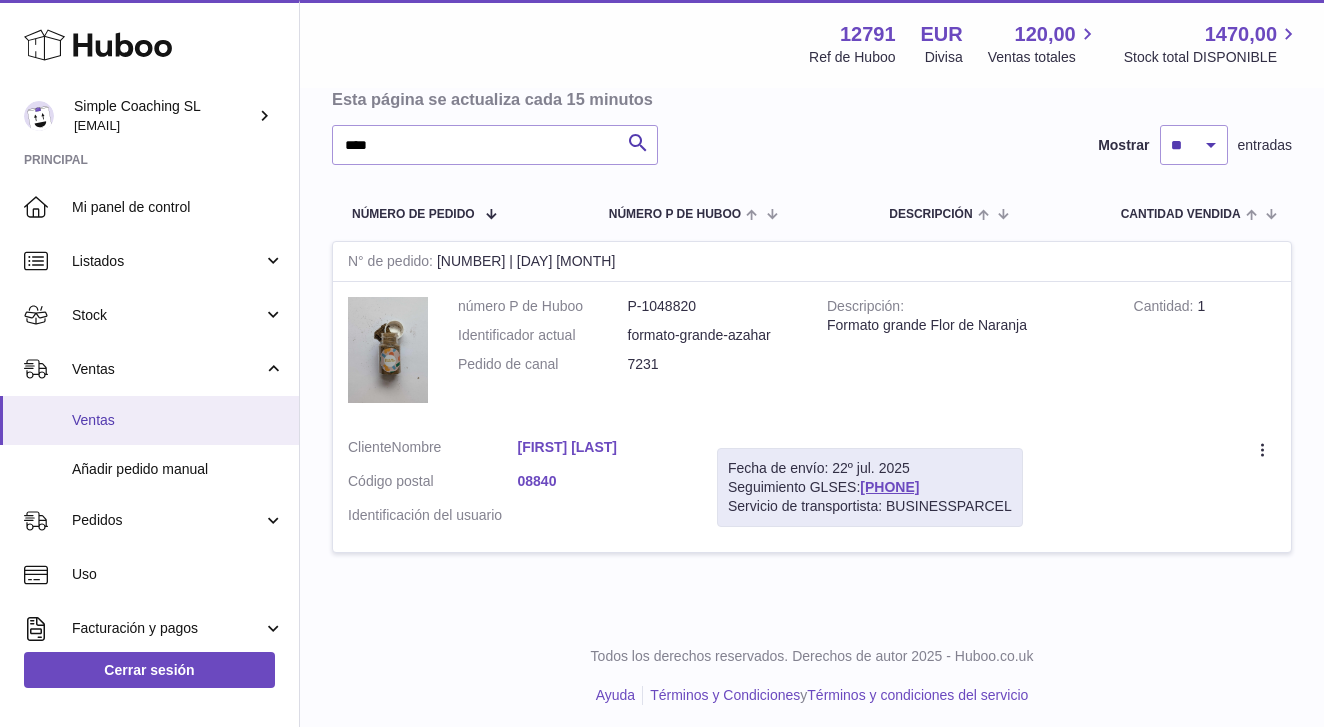 type on "****" 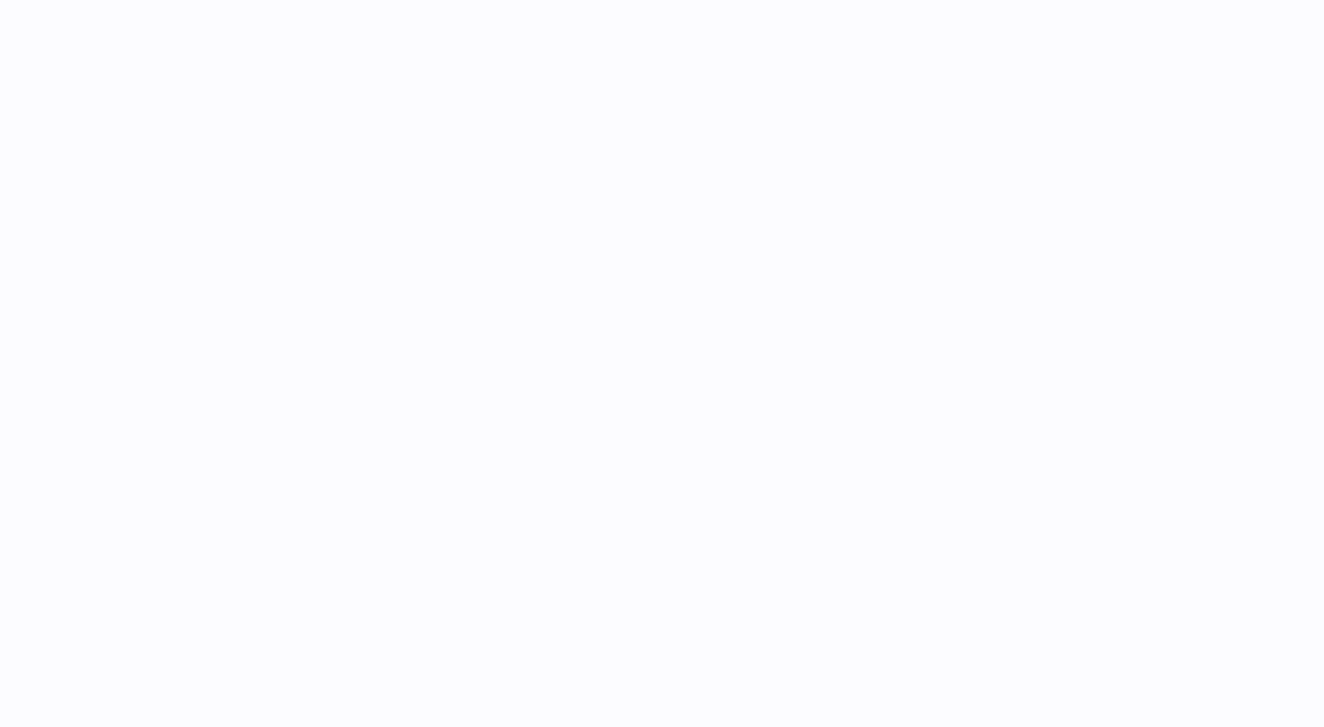 scroll, scrollTop: 0, scrollLeft: 0, axis: both 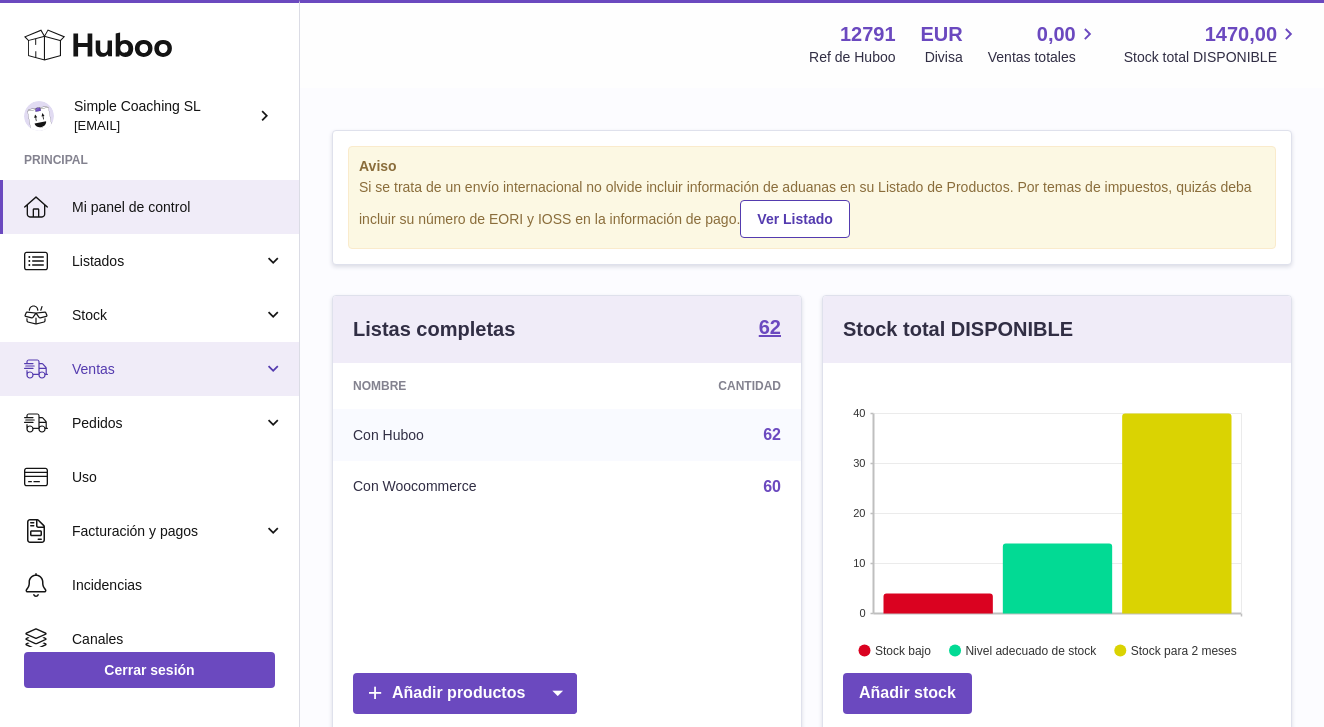 click on "Ventas" at bounding box center (149, 369) 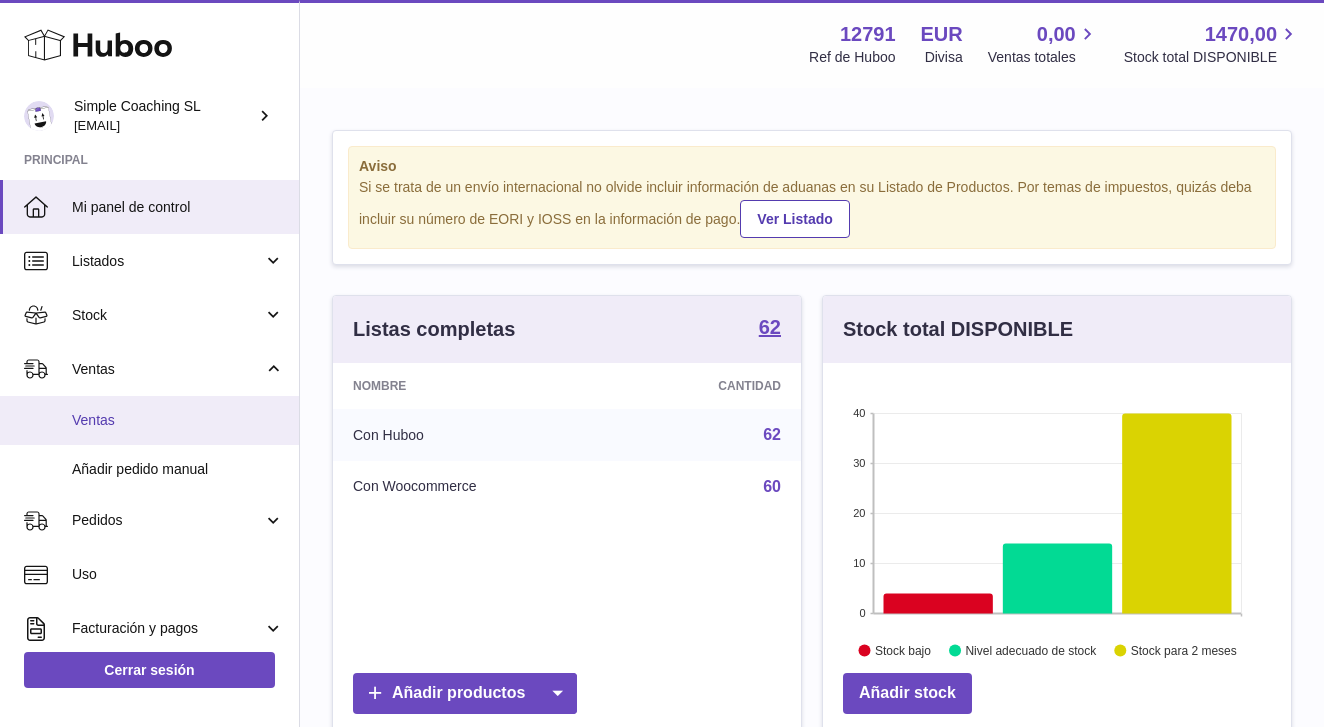click on "Ventas" at bounding box center (178, 420) 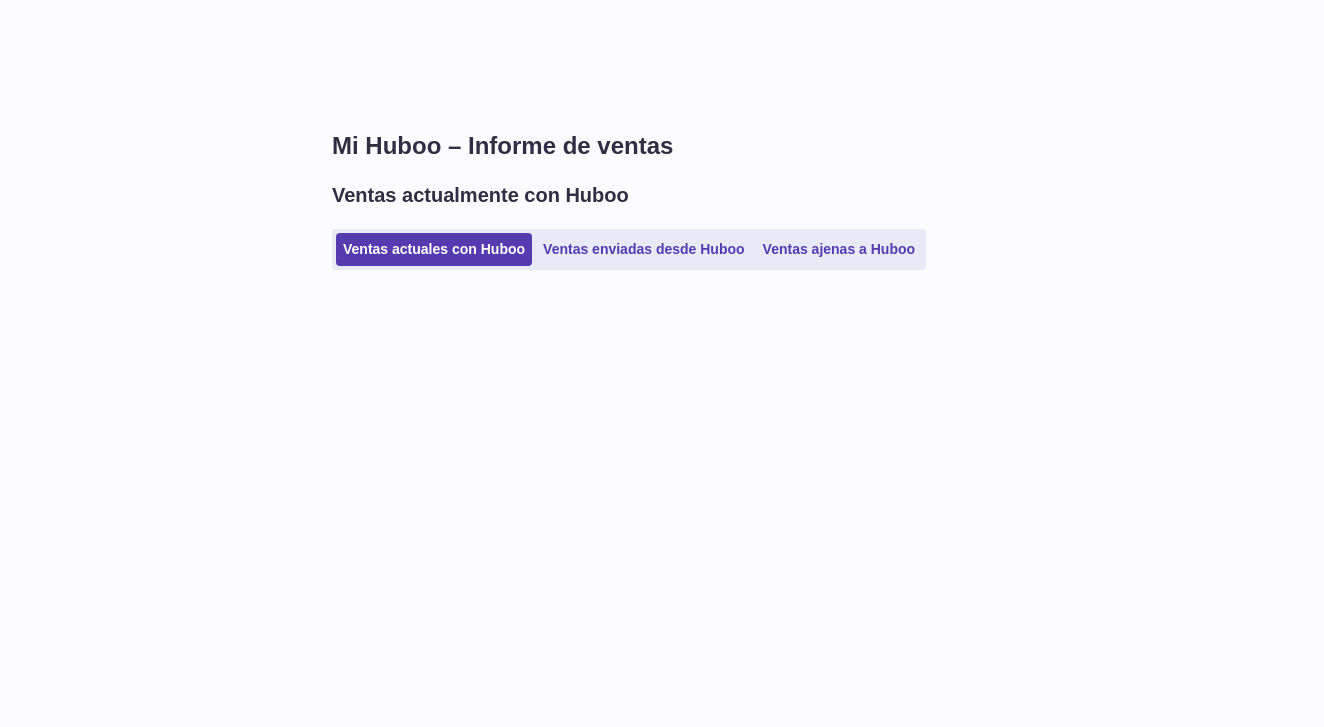 scroll, scrollTop: 0, scrollLeft: 0, axis: both 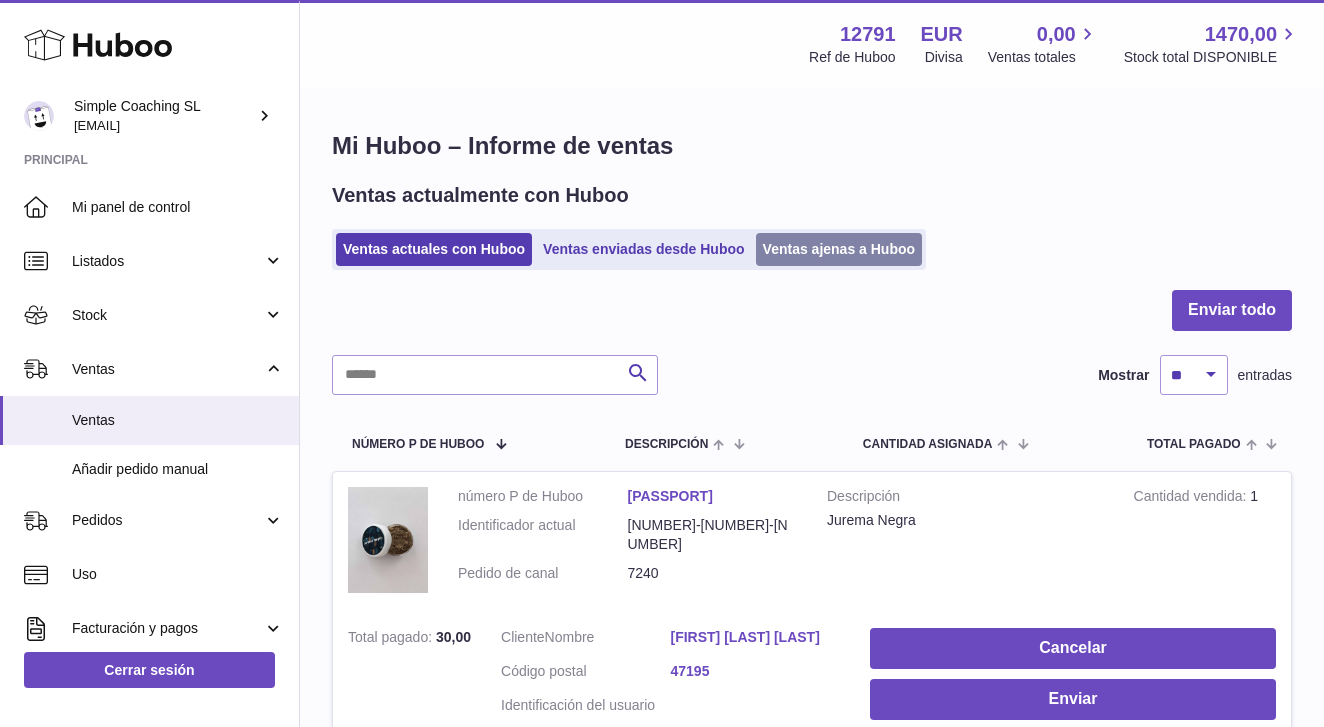 click on "Ventas ajenas a Huboo" at bounding box center (839, 249) 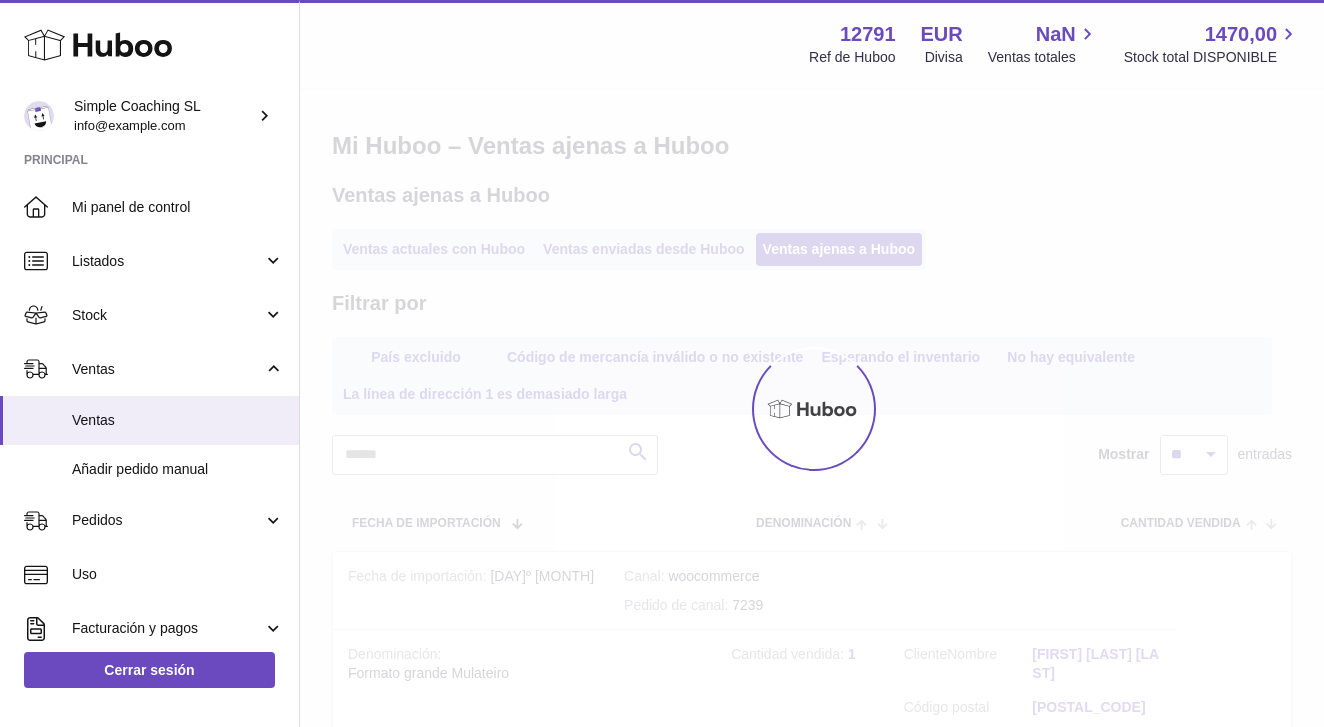 scroll, scrollTop: 0, scrollLeft: 0, axis: both 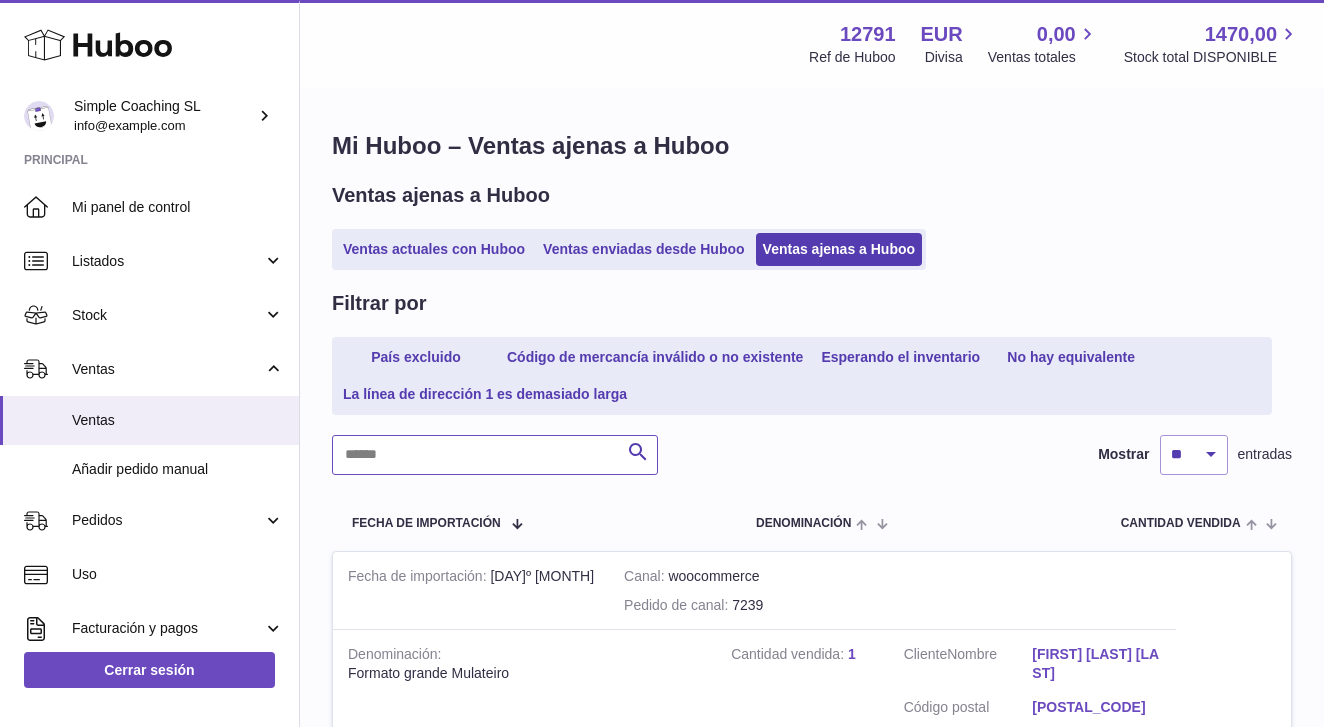 click at bounding box center [495, 455] 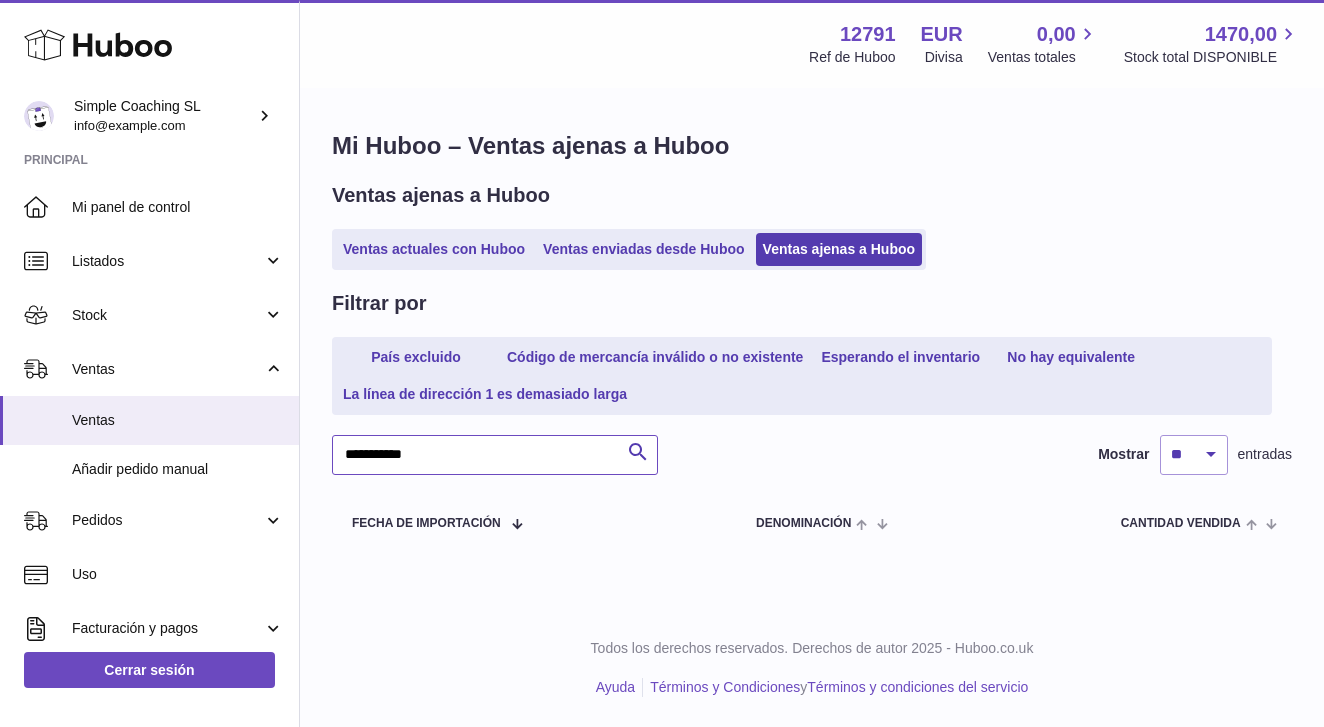 scroll, scrollTop: 1, scrollLeft: 0, axis: vertical 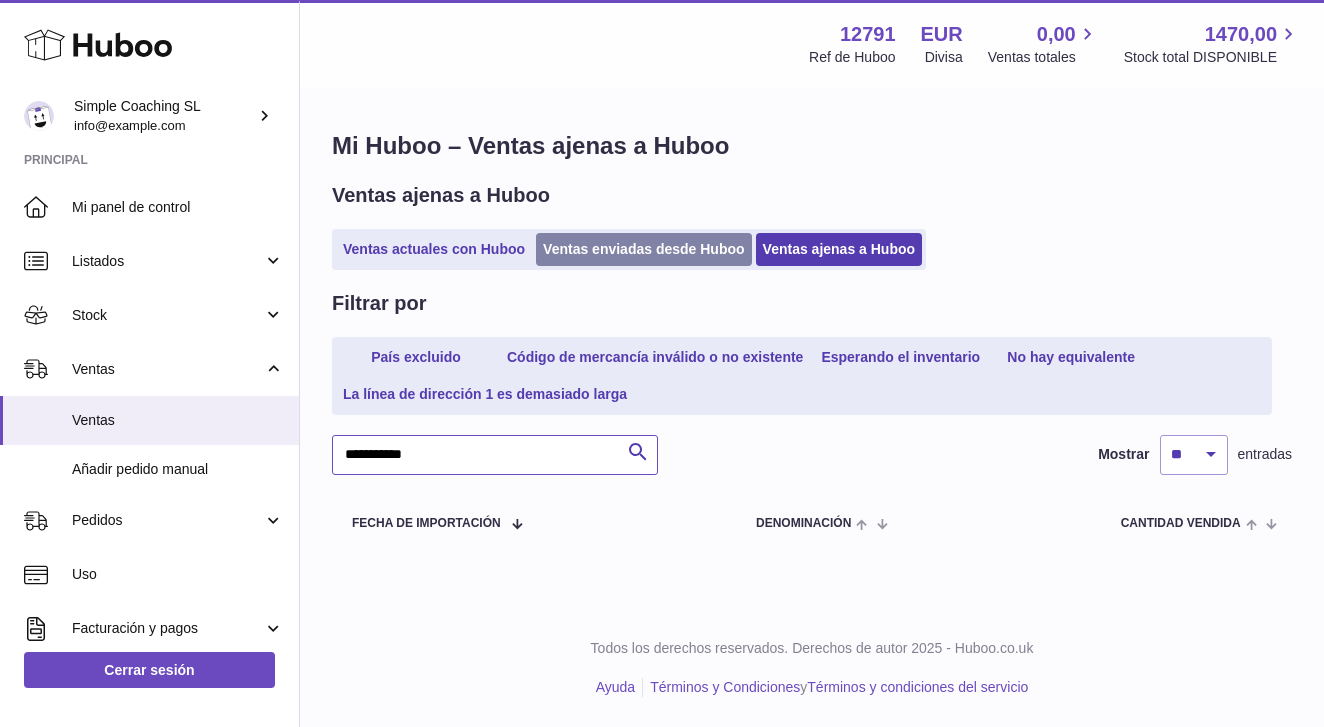 type on "**********" 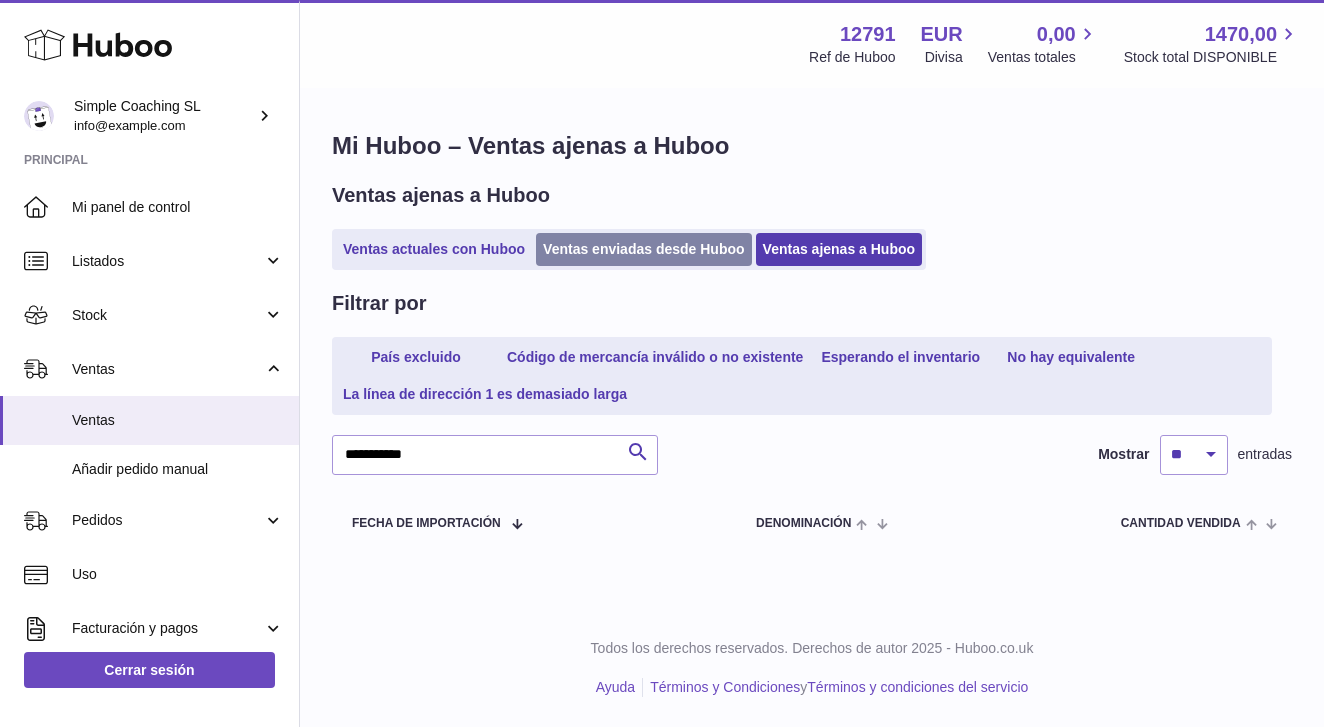 click on "Ventas enviadas desde Huboo" at bounding box center (644, 249) 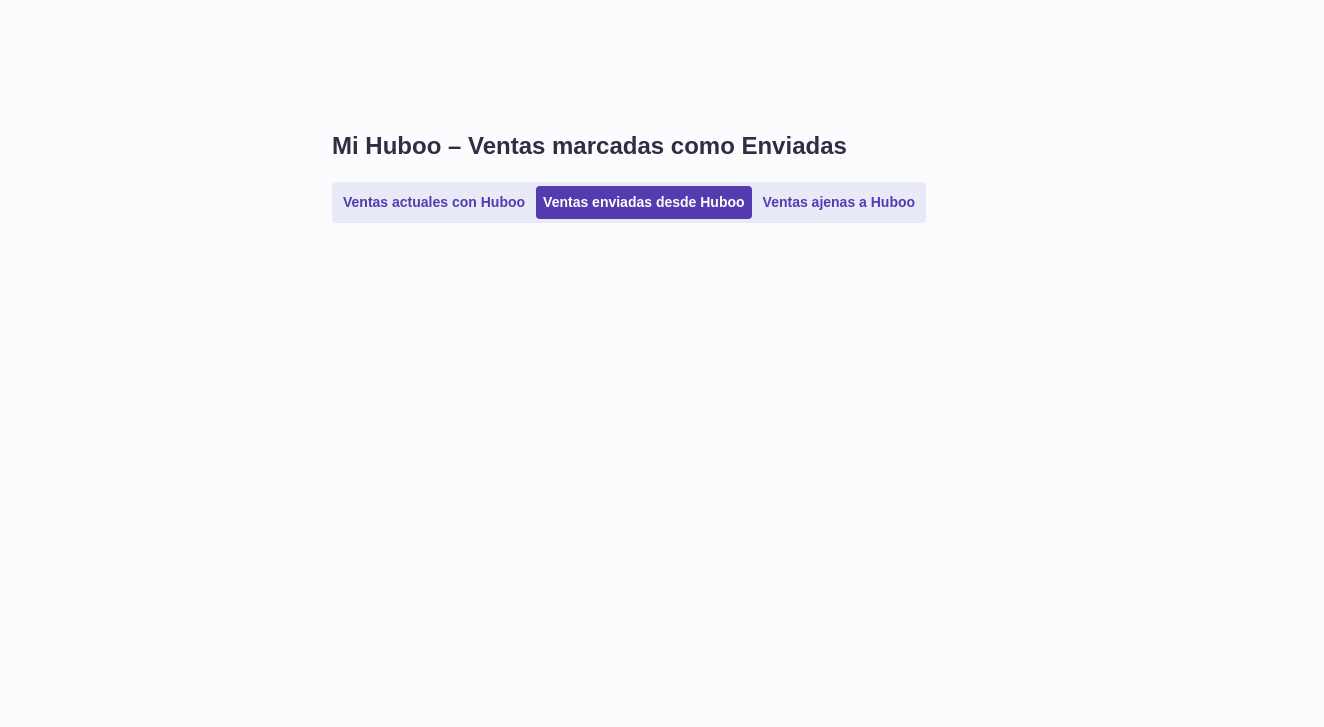 scroll, scrollTop: 0, scrollLeft: 0, axis: both 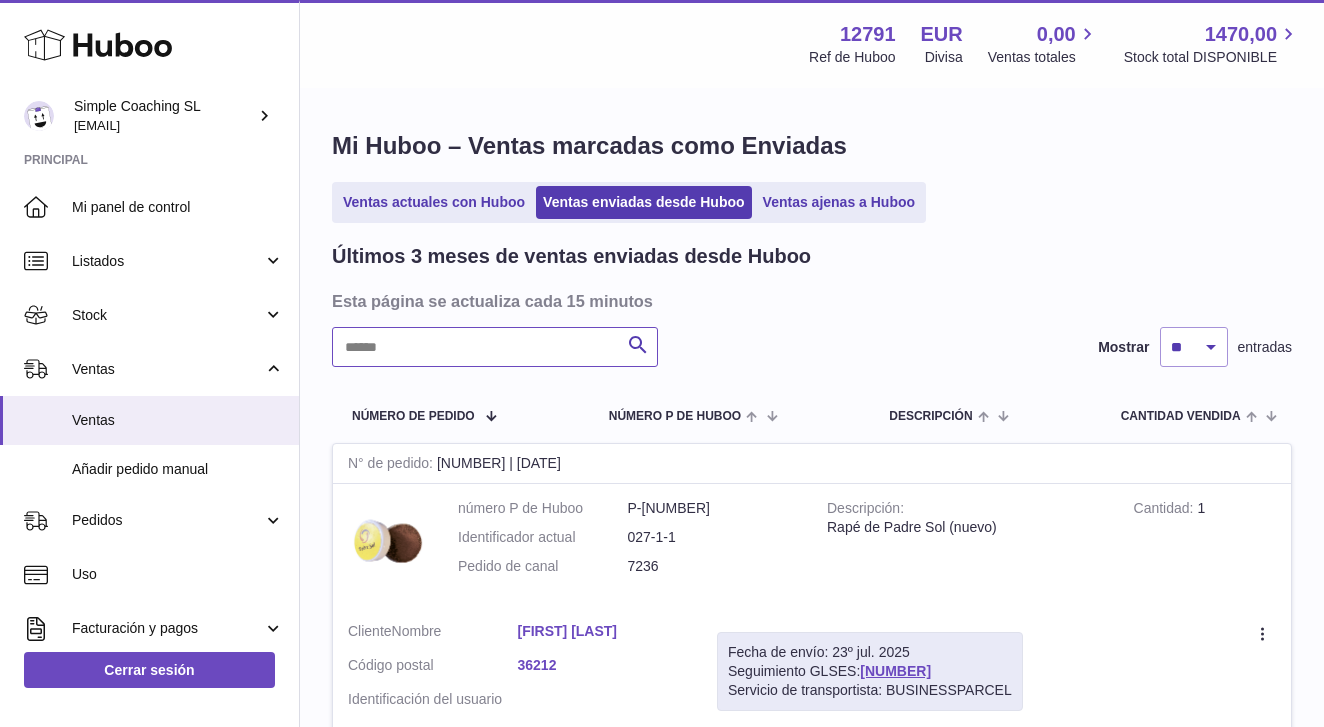 click at bounding box center (495, 347) 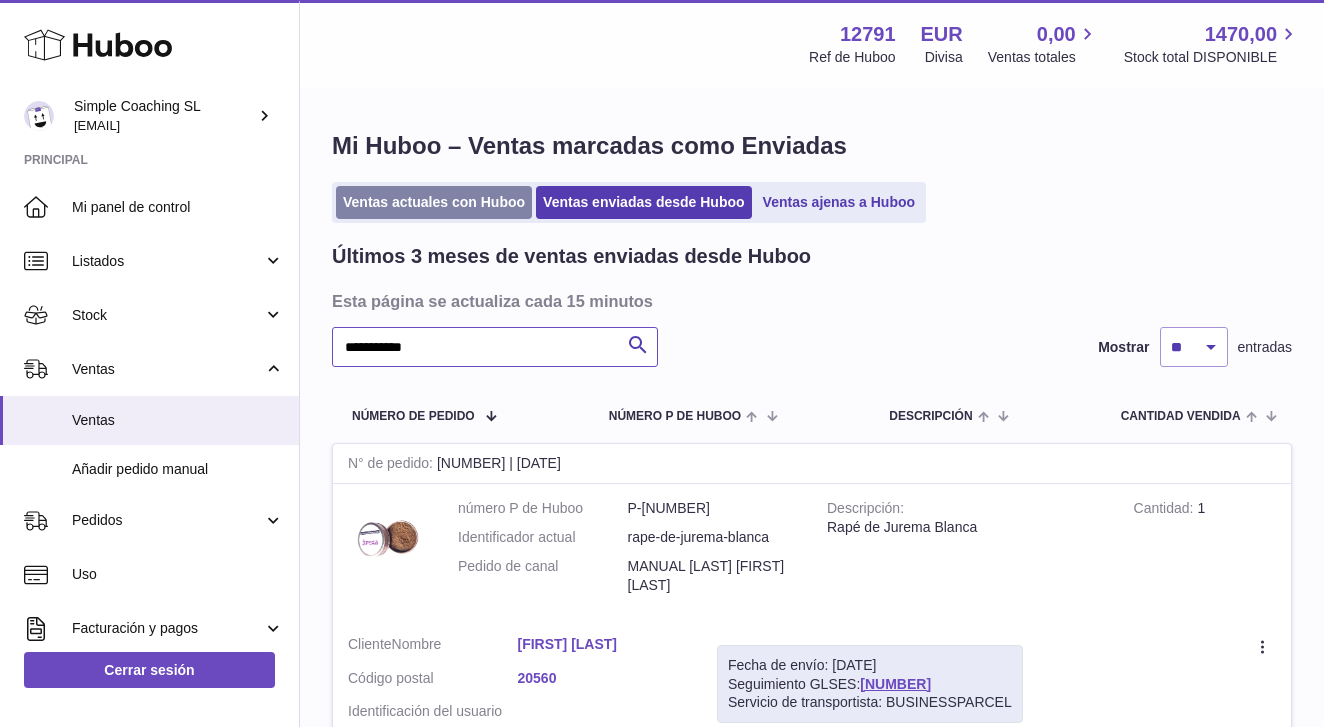 scroll, scrollTop: 0, scrollLeft: 0, axis: both 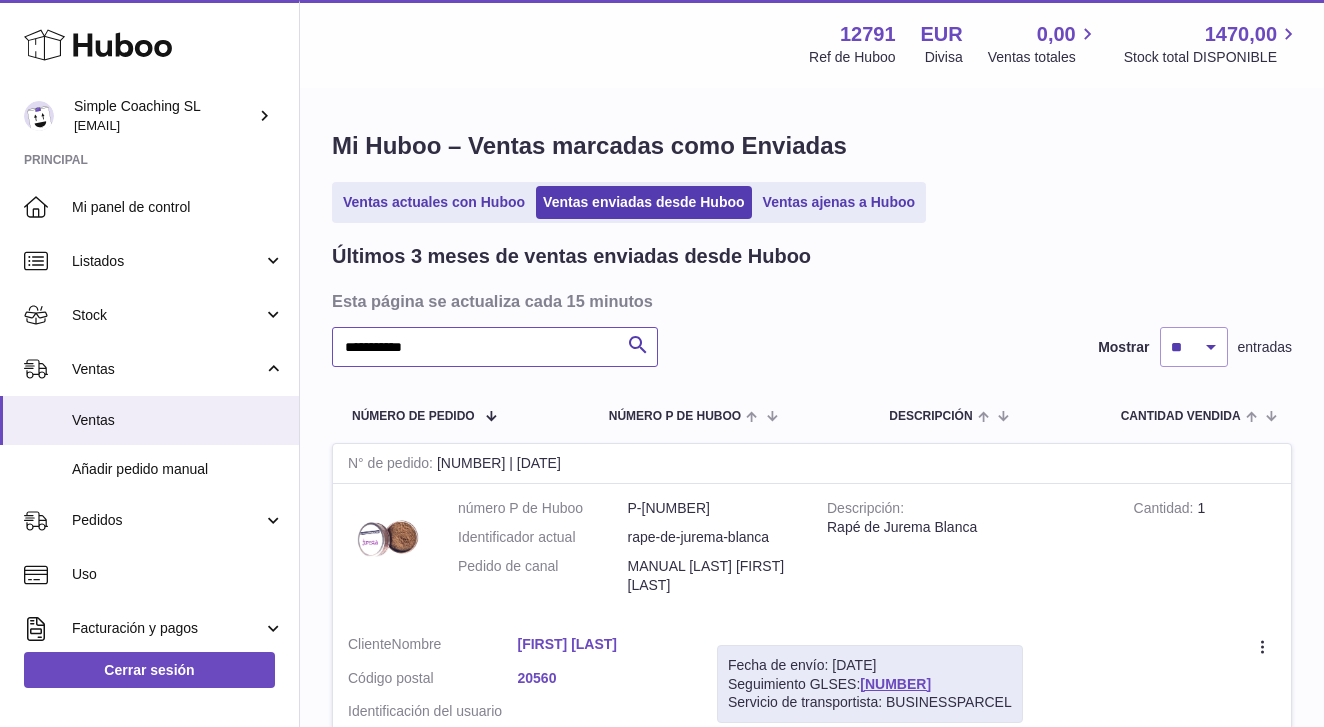 drag, startPoint x: 477, startPoint y: 358, endPoint x: 311, endPoint y: 345, distance: 166.50826 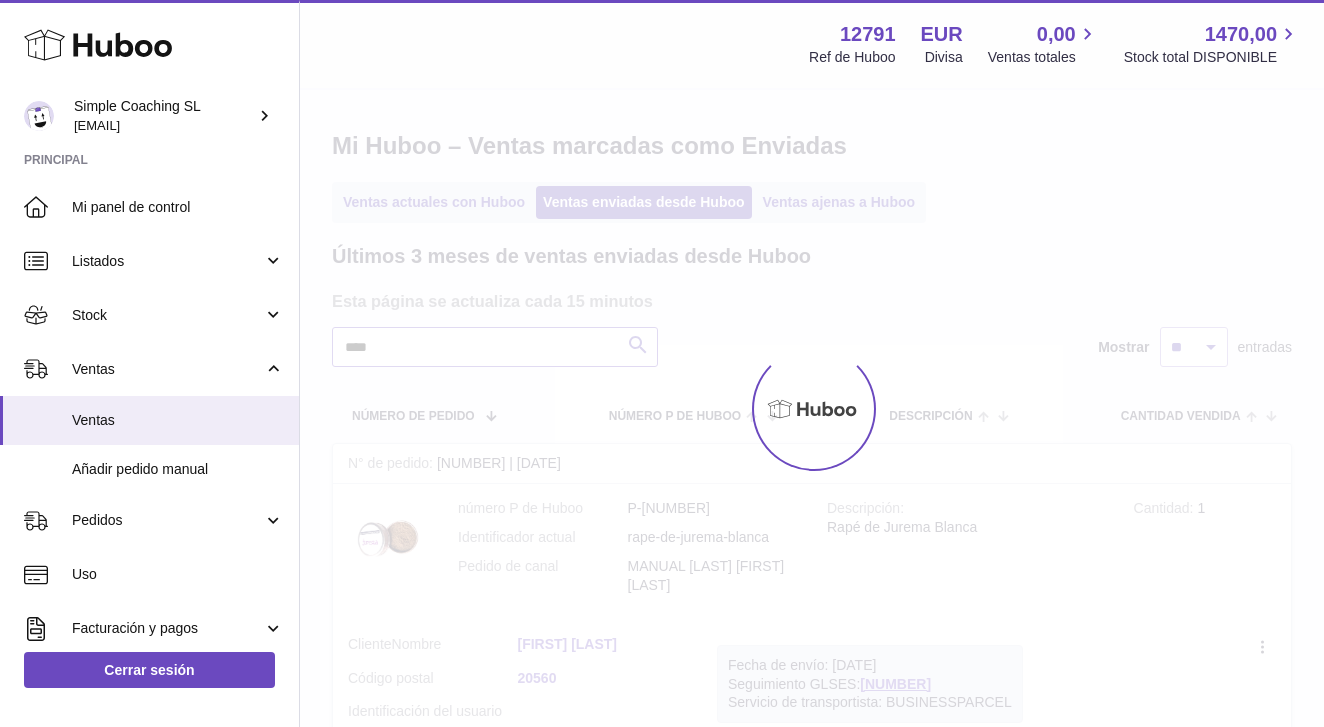 type on "****" 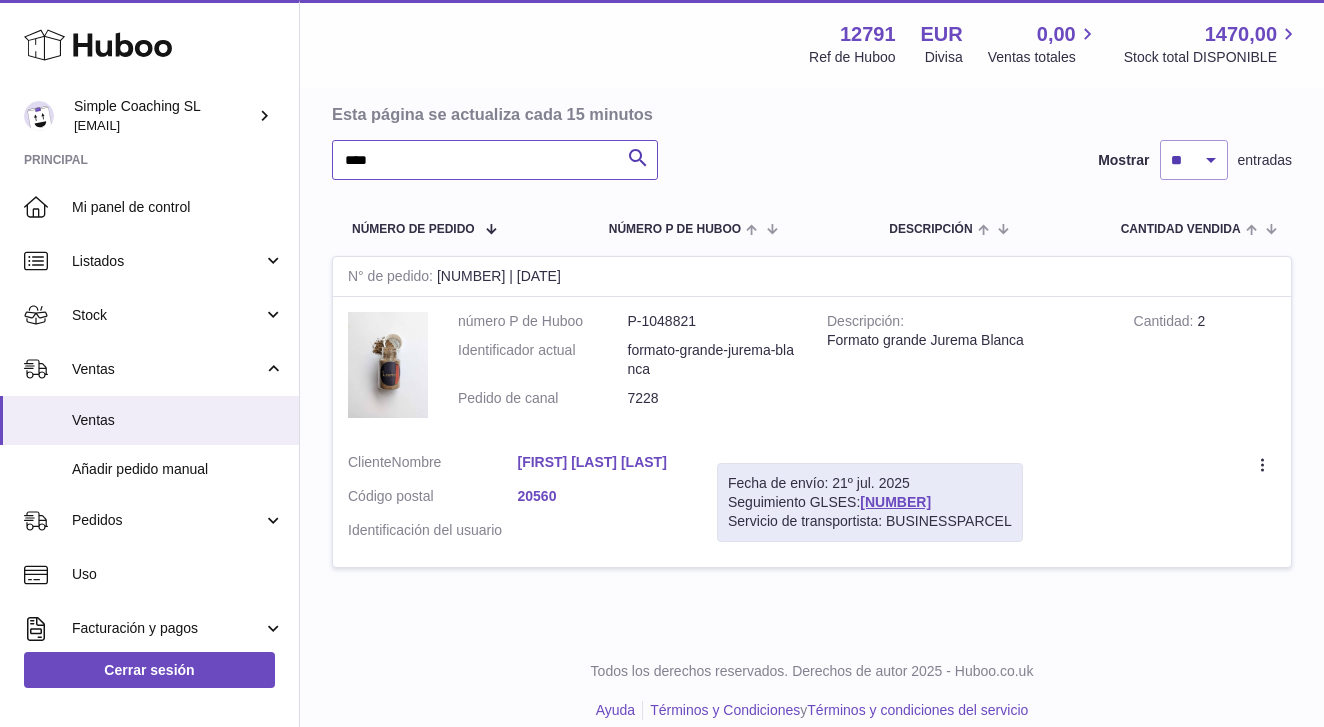 scroll, scrollTop: 190, scrollLeft: 0, axis: vertical 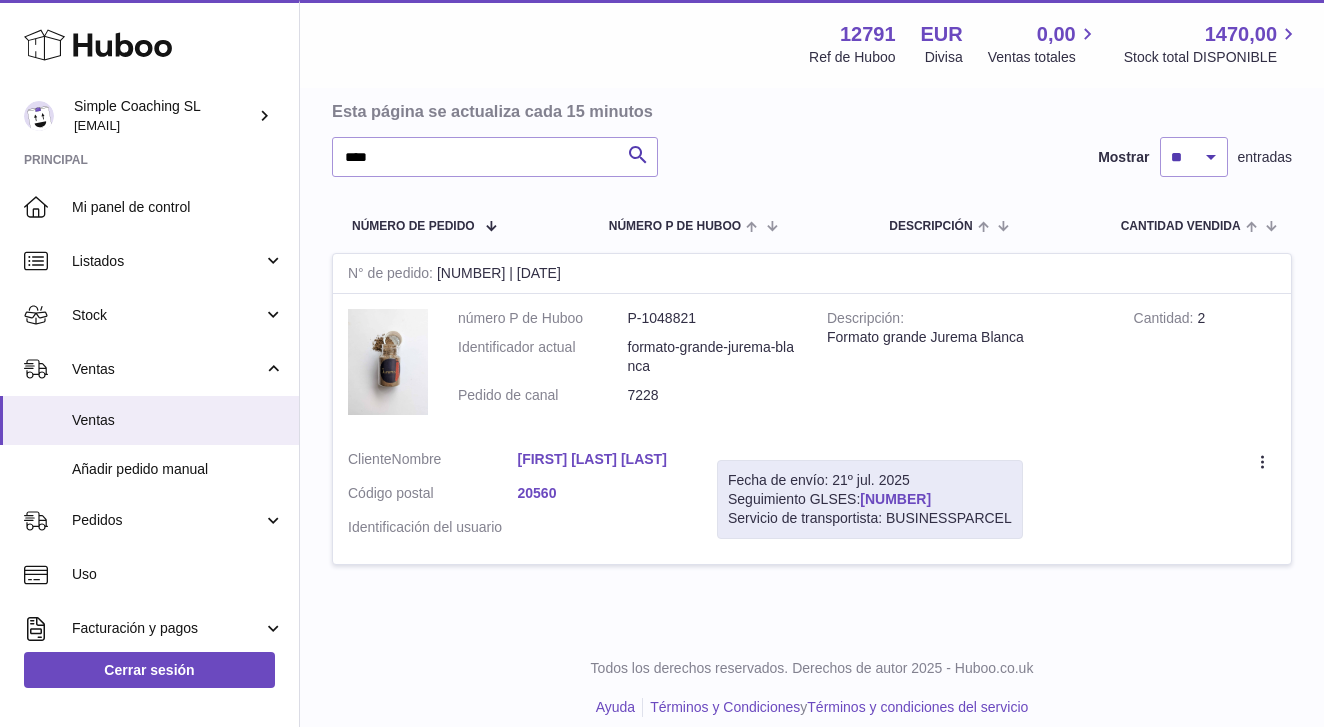 click on "[NUMBER]" at bounding box center [895, 499] 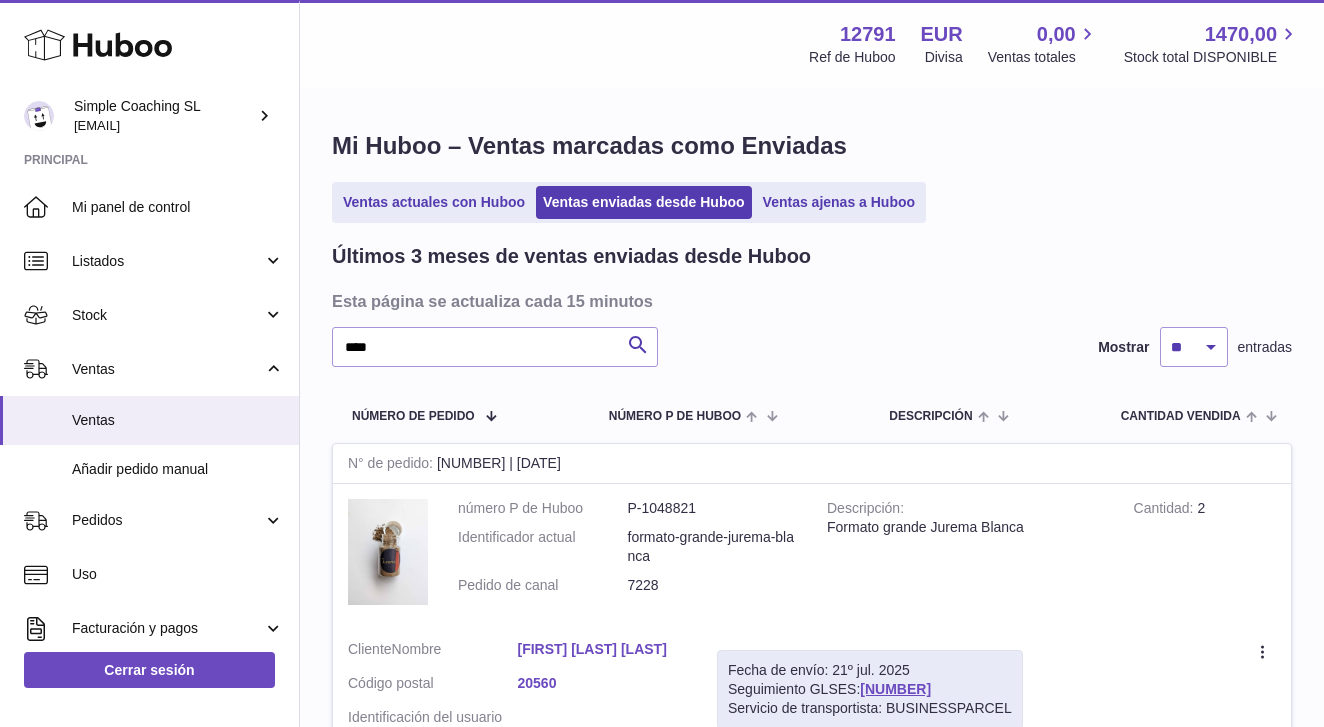 scroll, scrollTop: 0, scrollLeft: 0, axis: both 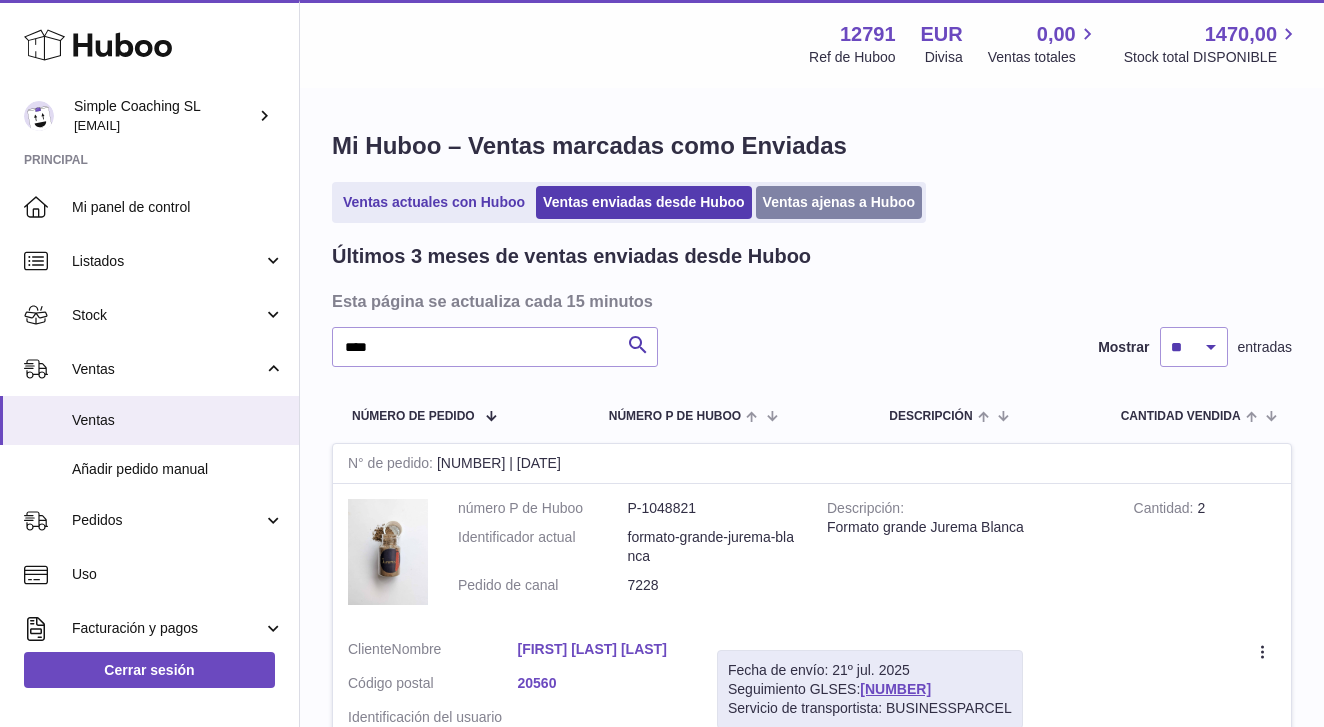 click on "Ventas ajenas a Huboo" at bounding box center (839, 202) 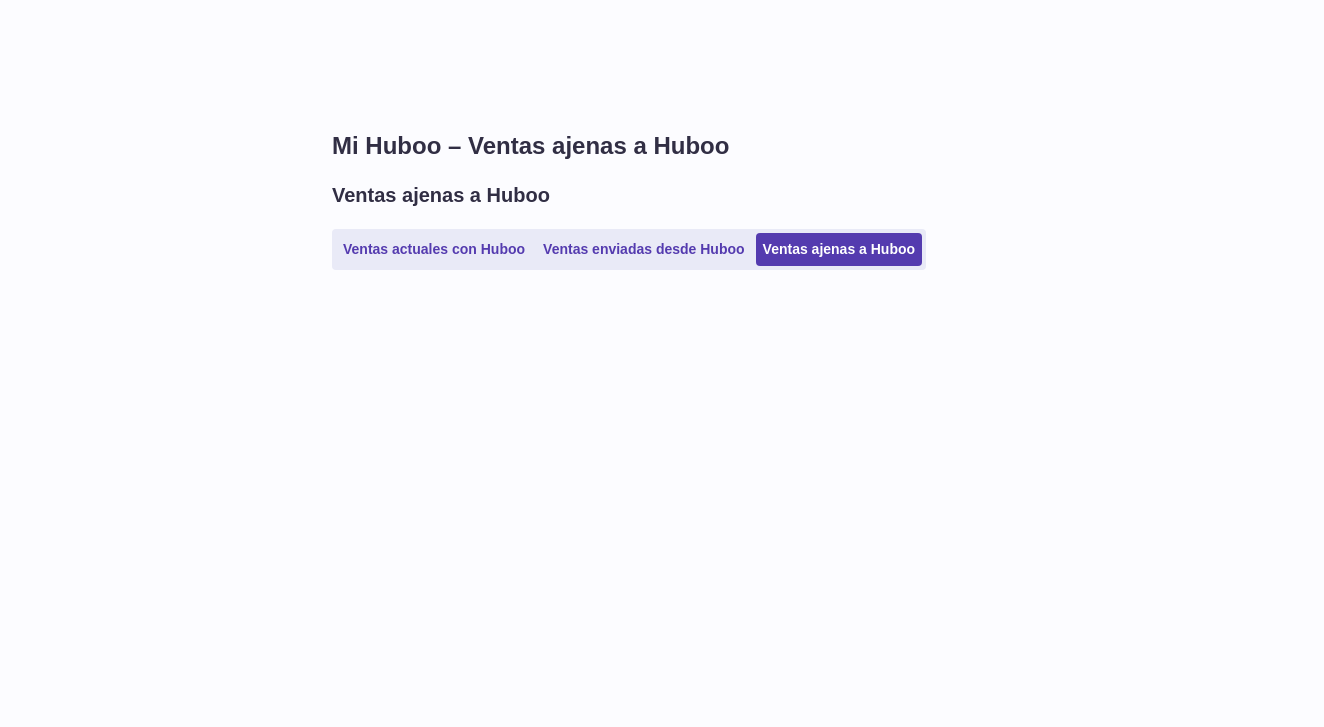 scroll, scrollTop: 0, scrollLeft: 0, axis: both 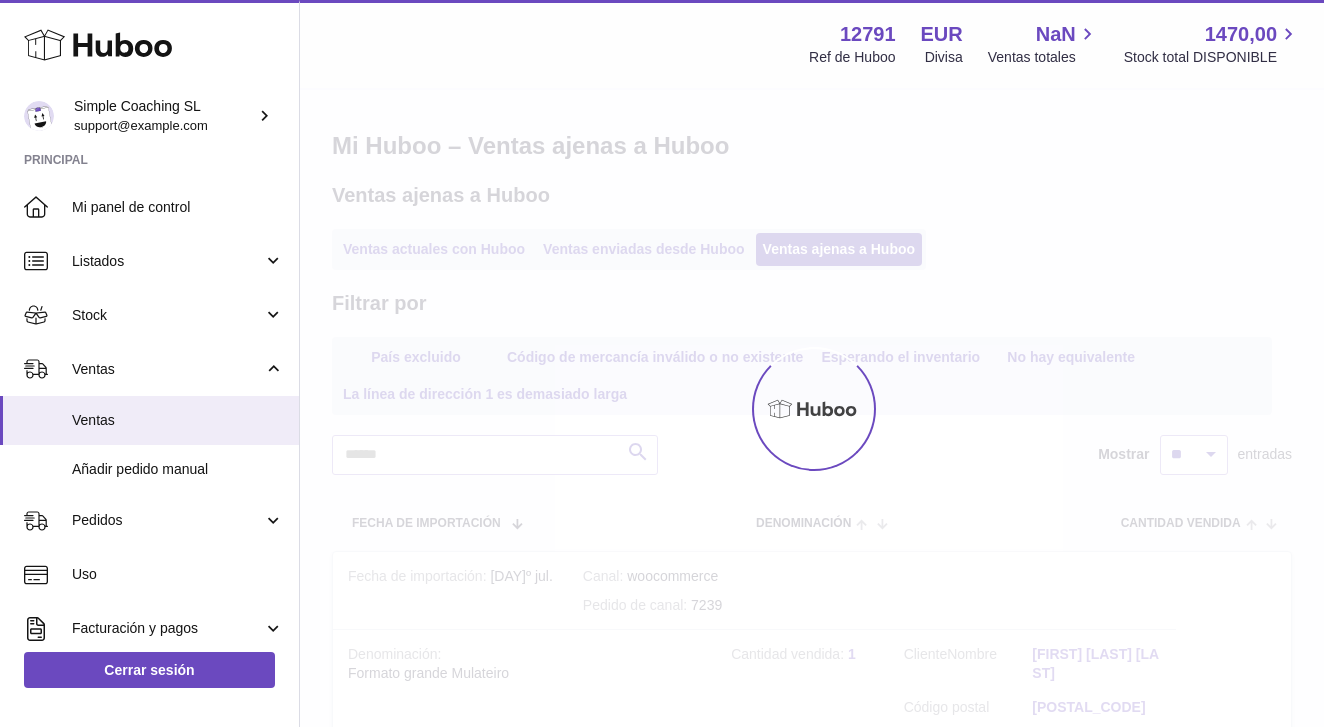 click at bounding box center [812, 408] 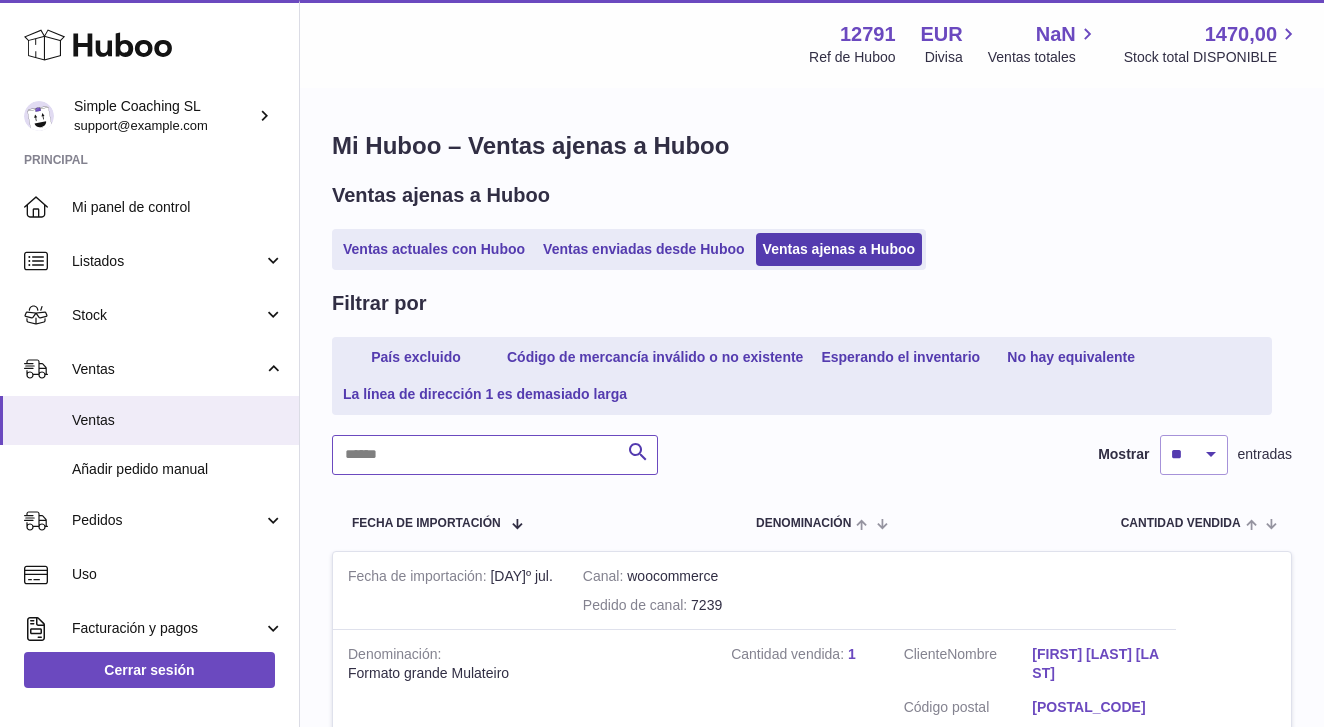 click at bounding box center [495, 455] 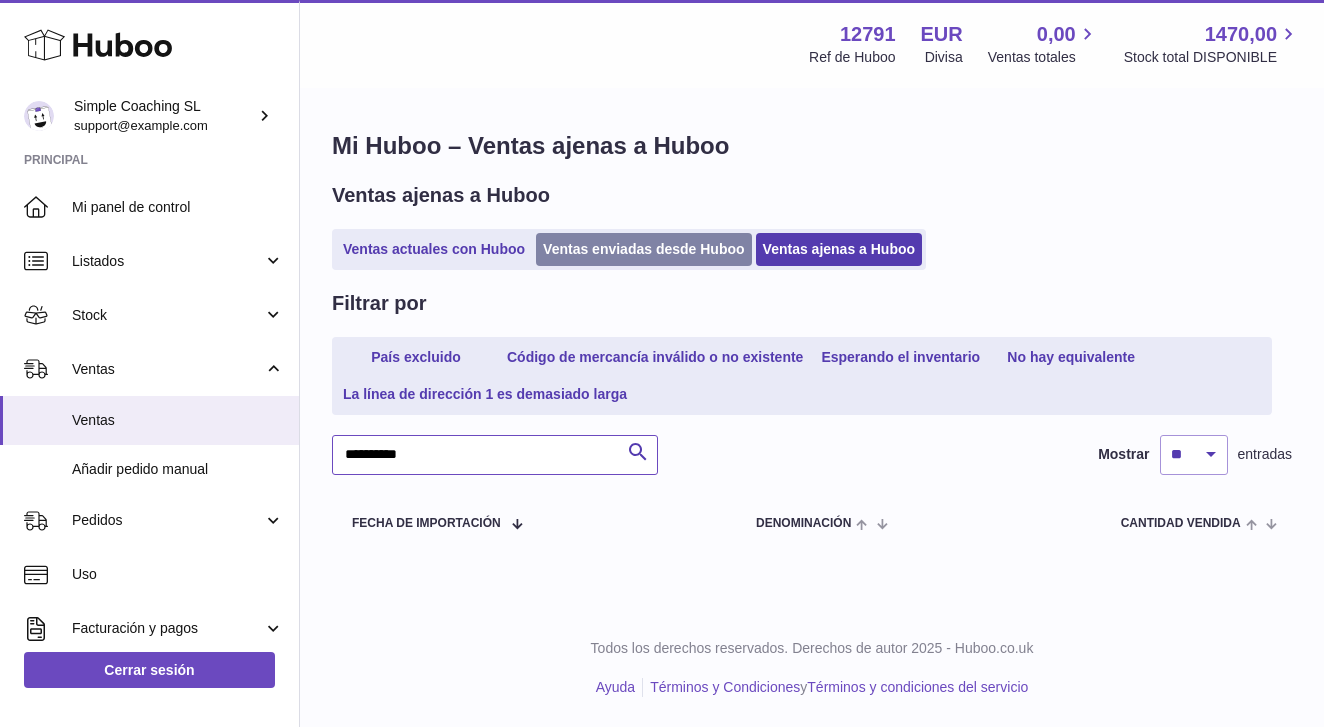 type on "**********" 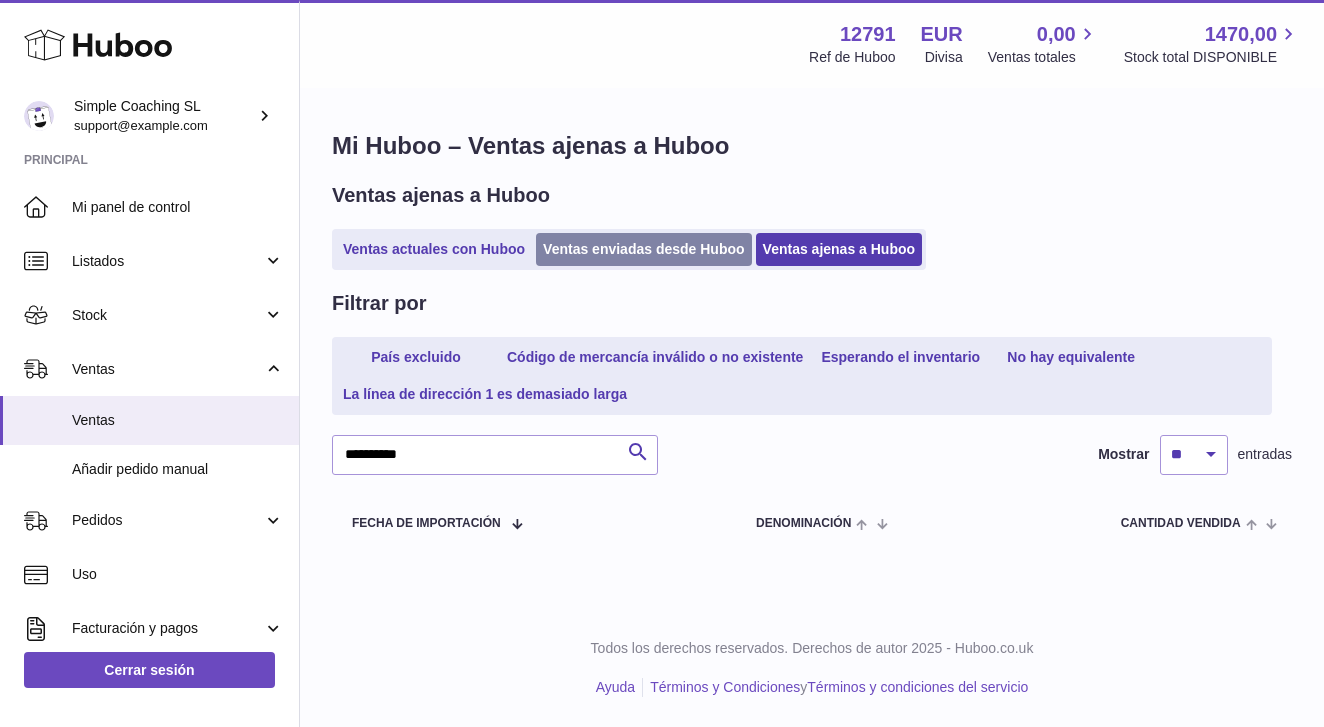 click on "Ventas enviadas desde Huboo" at bounding box center [644, 249] 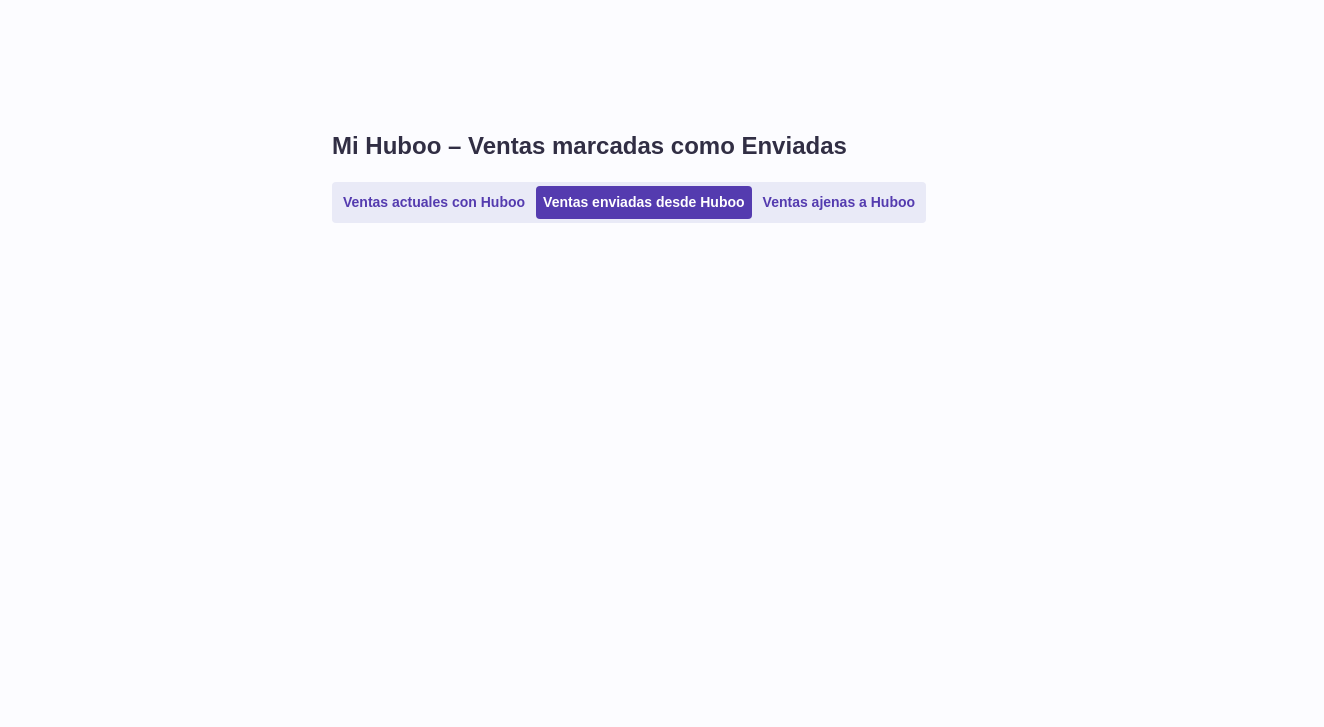 scroll, scrollTop: 0, scrollLeft: 0, axis: both 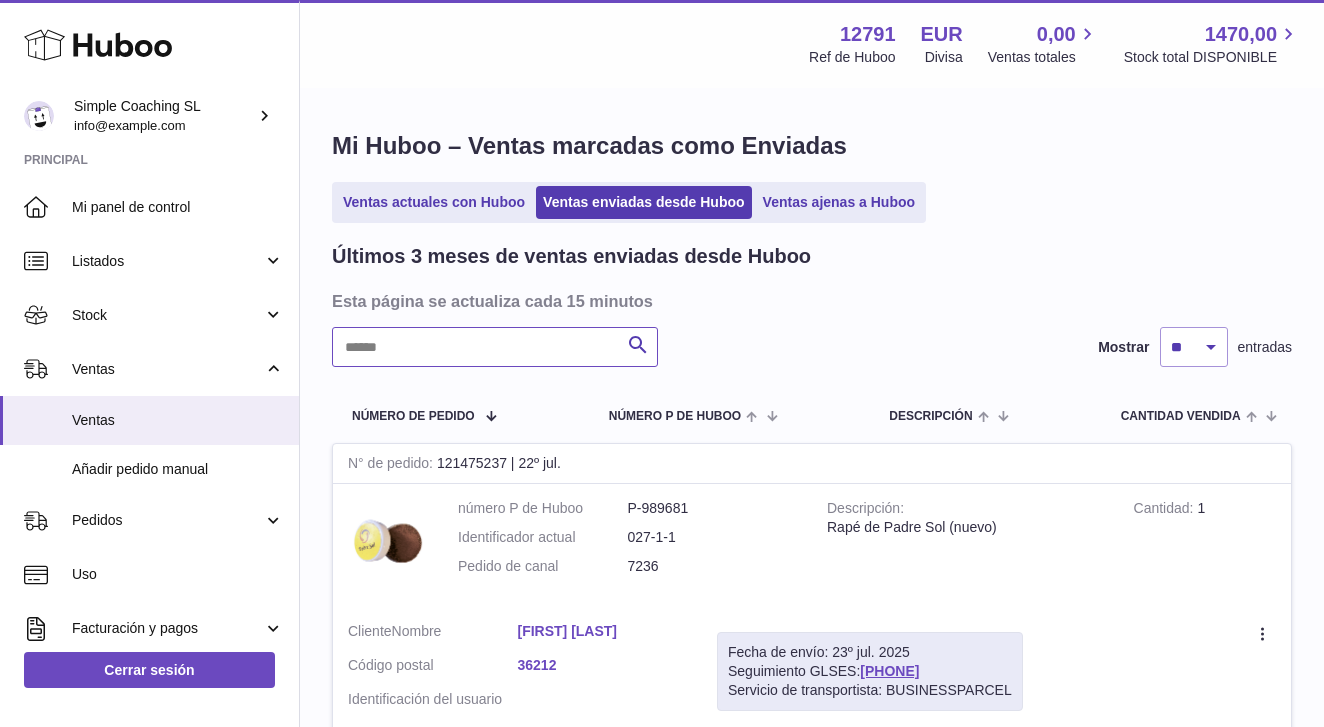 click at bounding box center (495, 347) 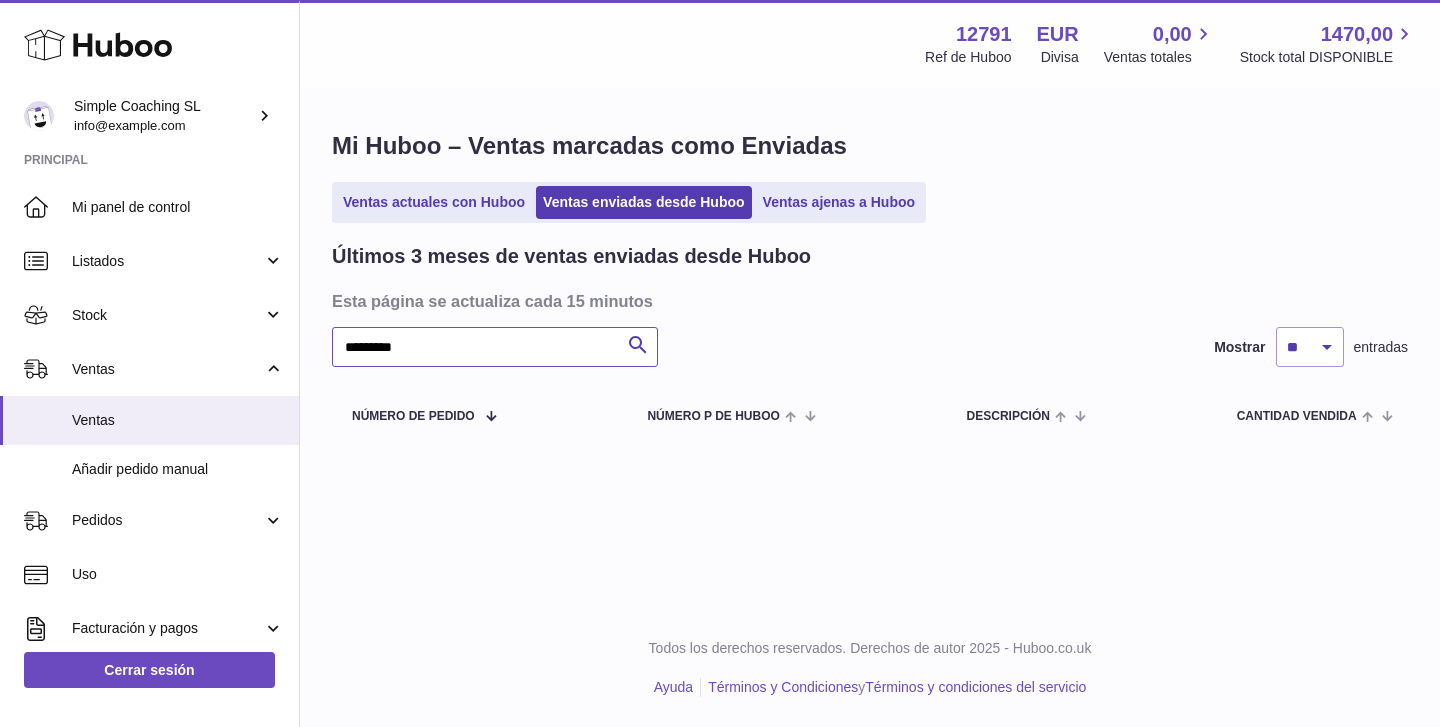 type on "*********" 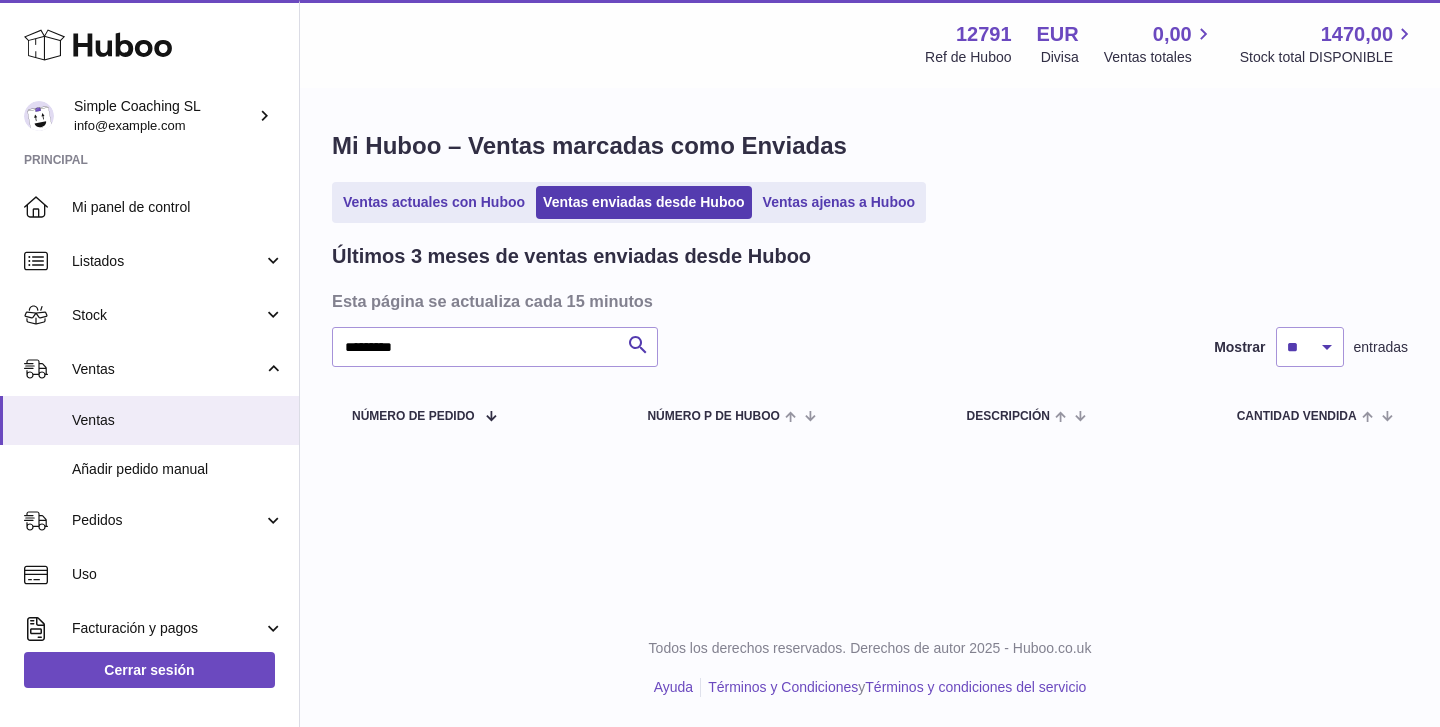 click on "Ventas actuales con Huboo
Ventas enviadas desde Huboo
Ventas ajenas a Huboo" at bounding box center [870, 202] 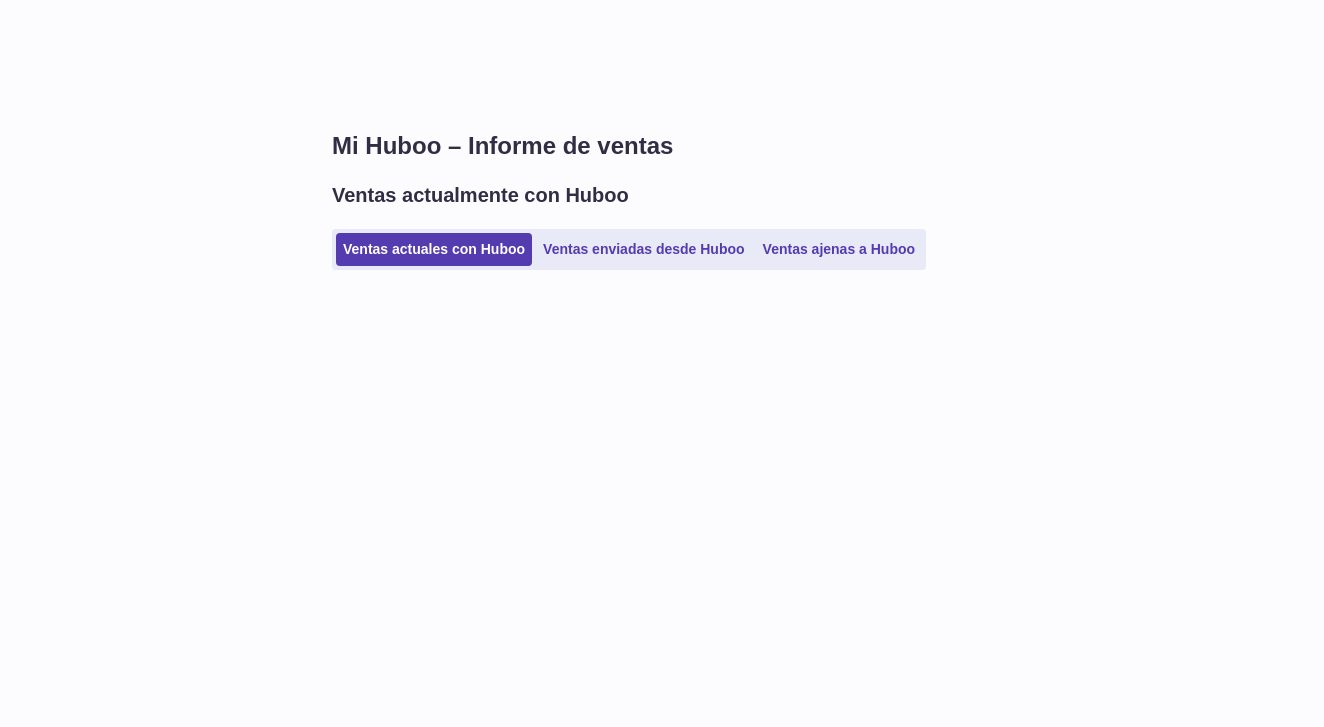 scroll, scrollTop: 0, scrollLeft: 0, axis: both 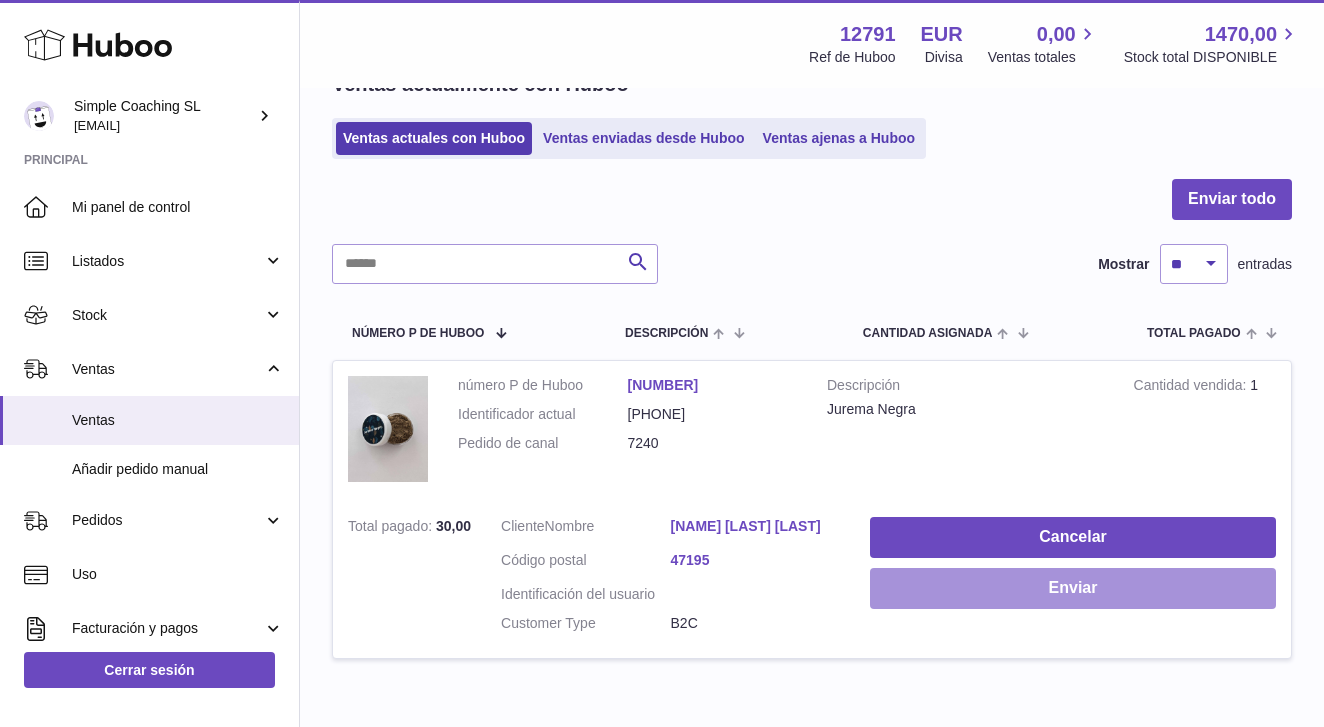 click on "Enviar" at bounding box center [1073, 588] 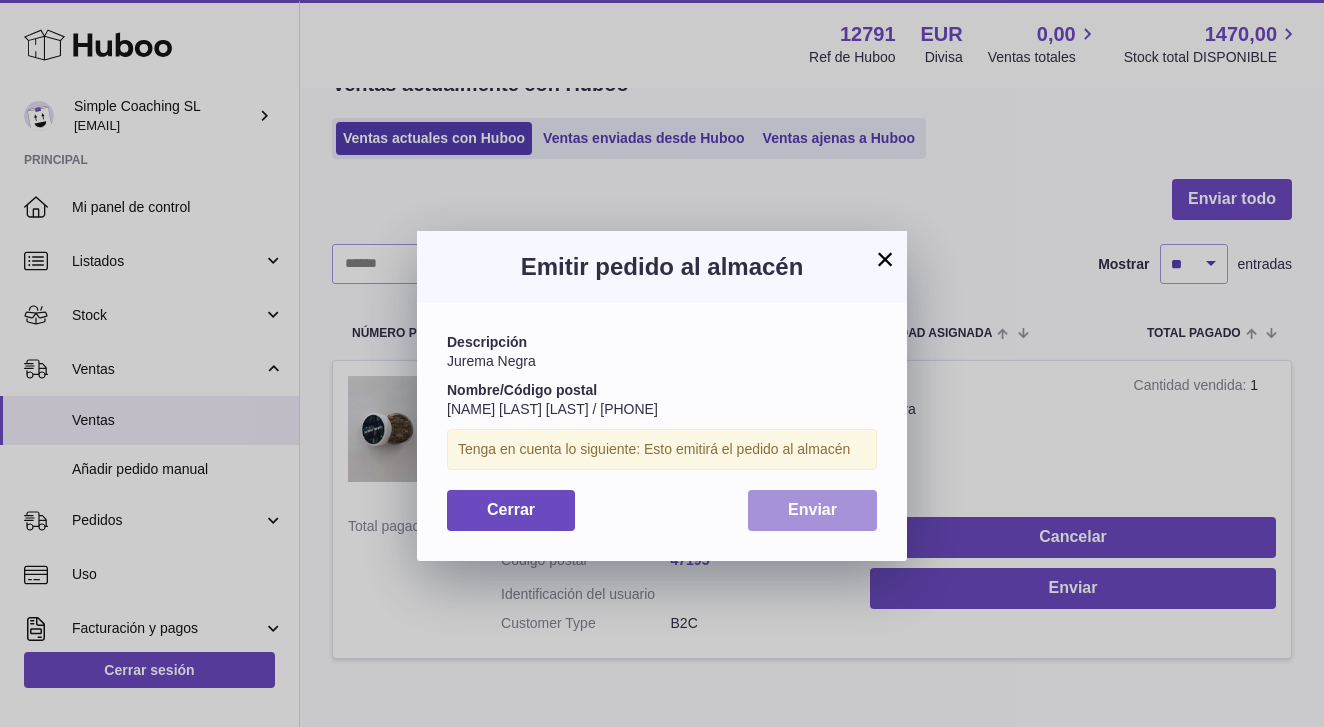 click on "Enviar" at bounding box center [812, 509] 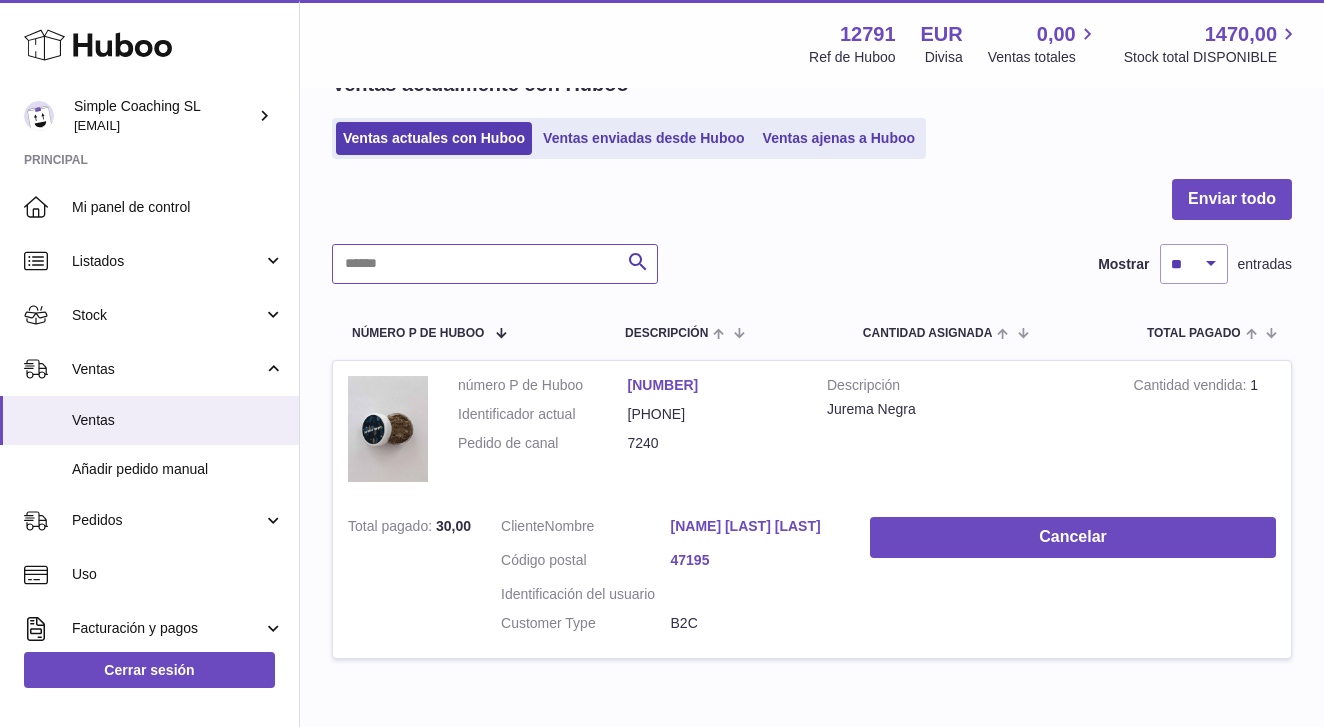 click at bounding box center [495, 264] 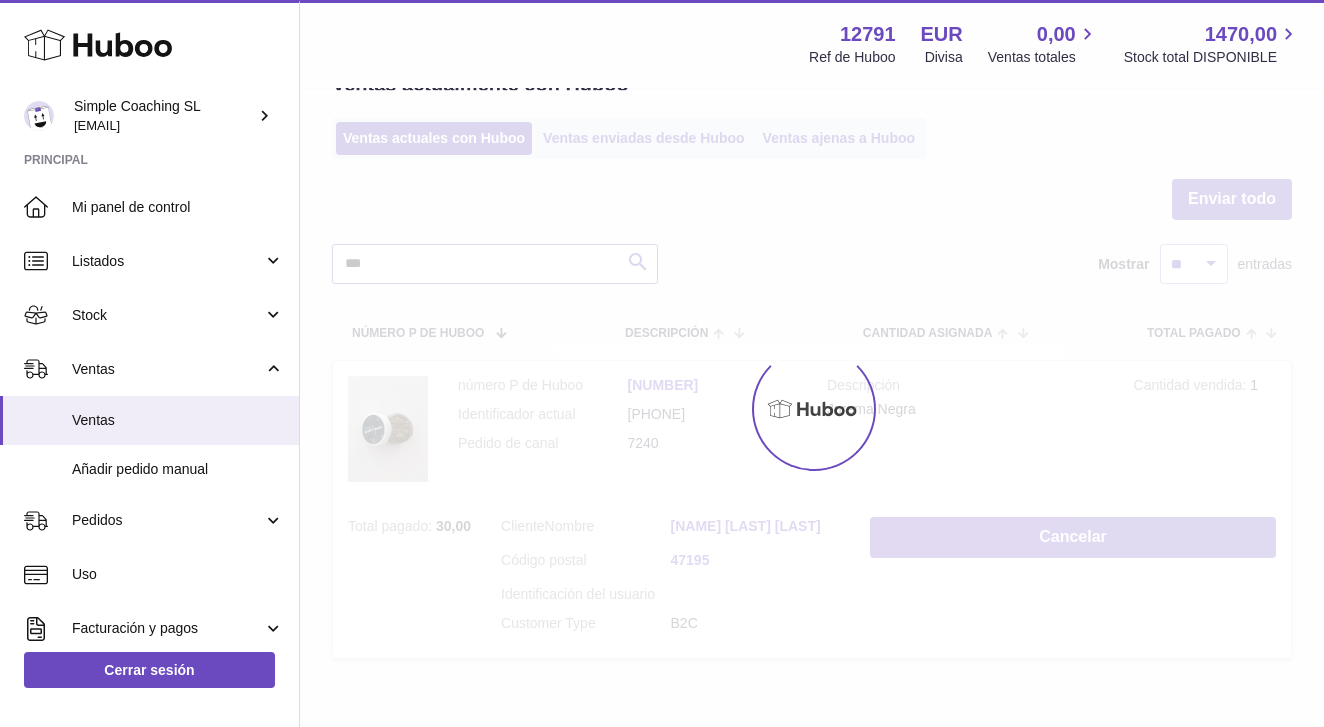 scroll, scrollTop: 0, scrollLeft: 0, axis: both 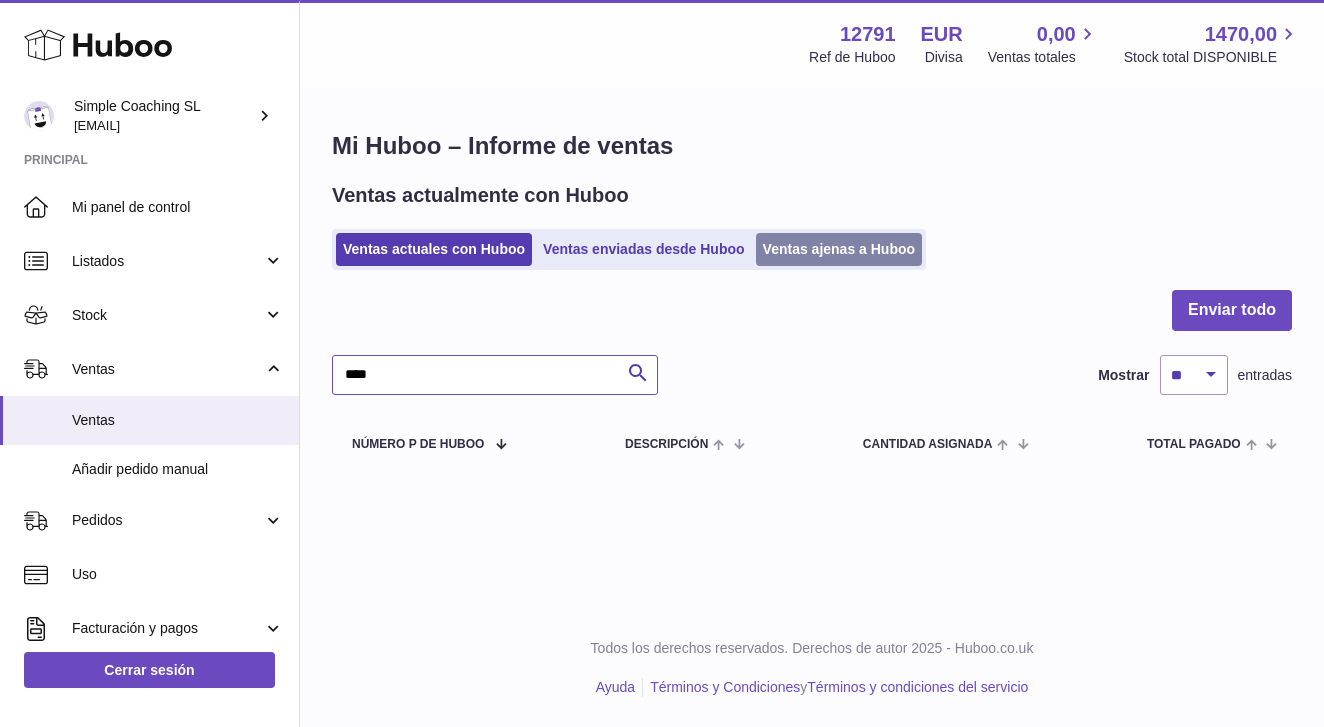 type on "****" 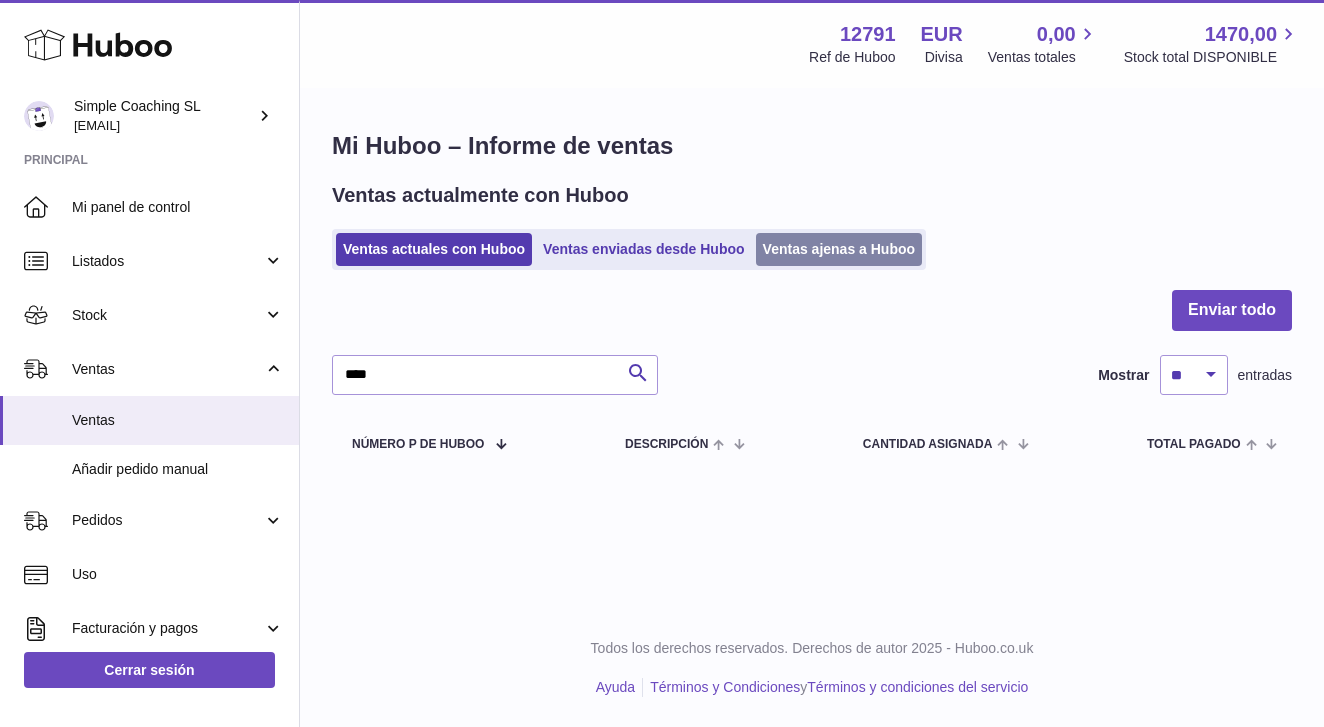 click on "Ventas ajenas a Huboo" at bounding box center [839, 249] 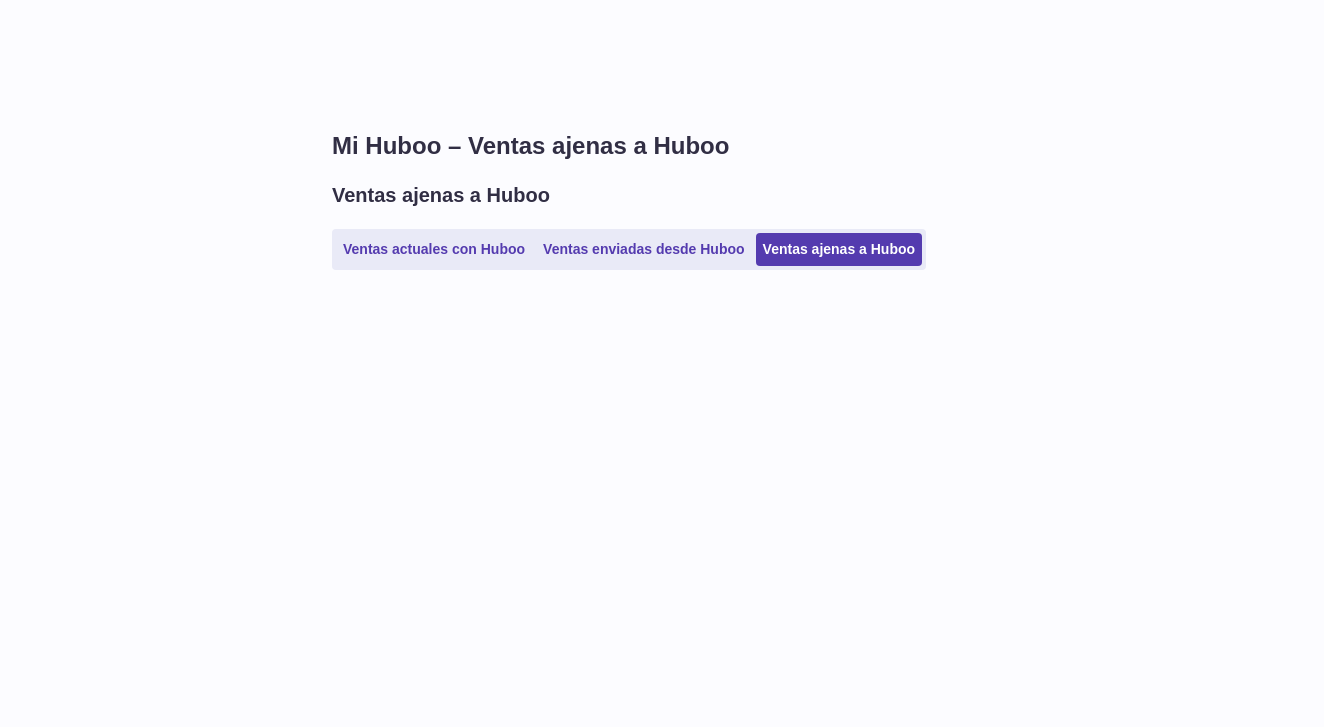 scroll, scrollTop: 0, scrollLeft: 0, axis: both 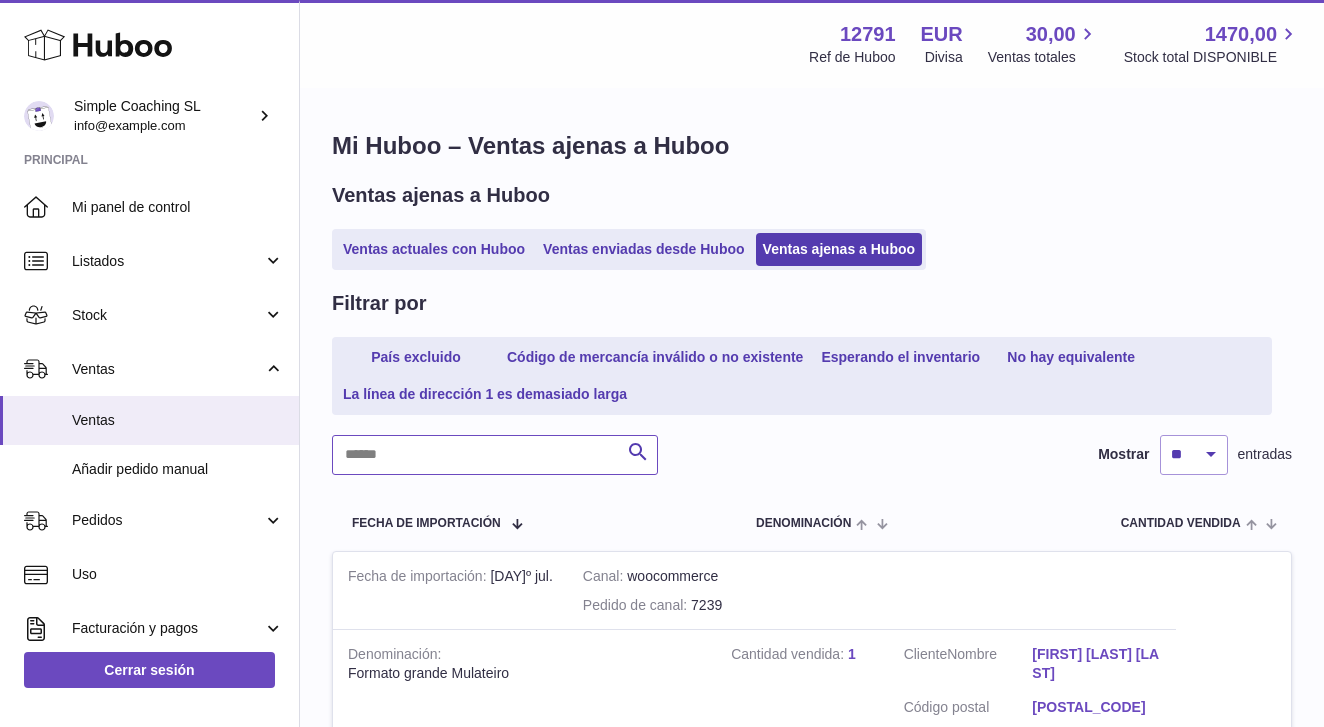 click at bounding box center (495, 455) 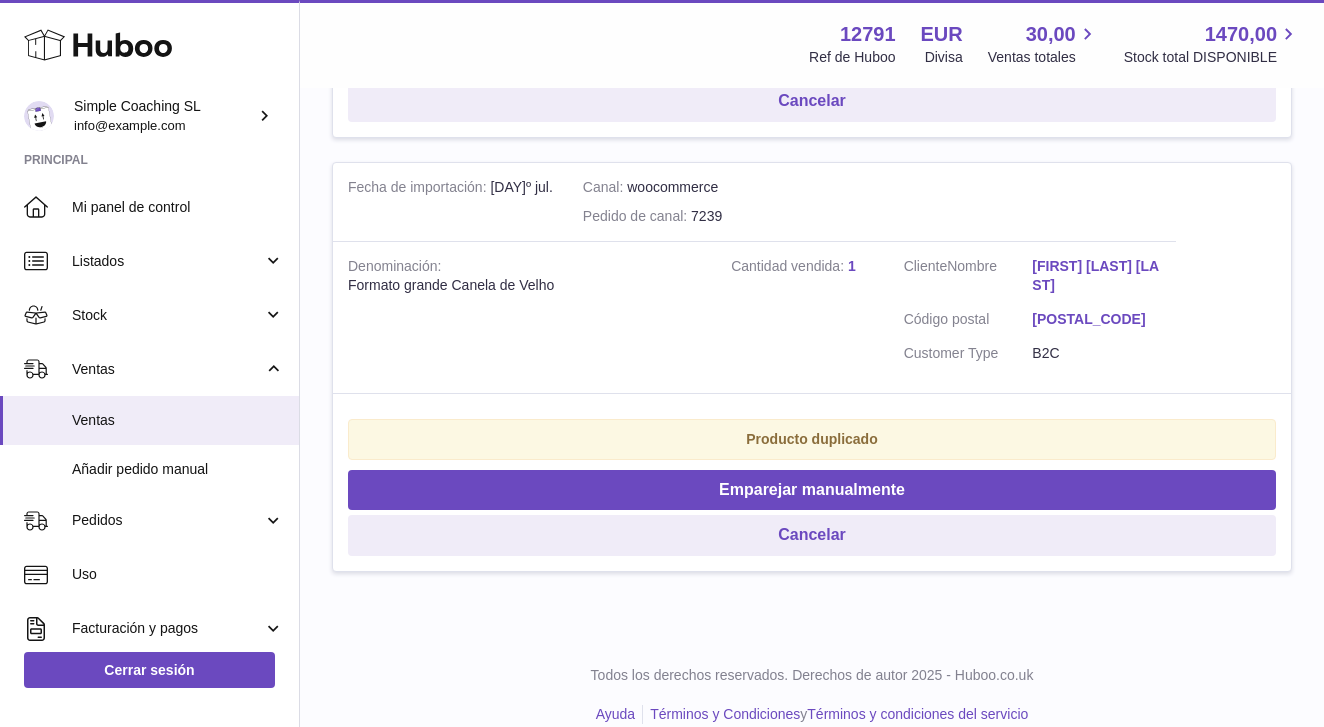 scroll, scrollTop: 1254, scrollLeft: 0, axis: vertical 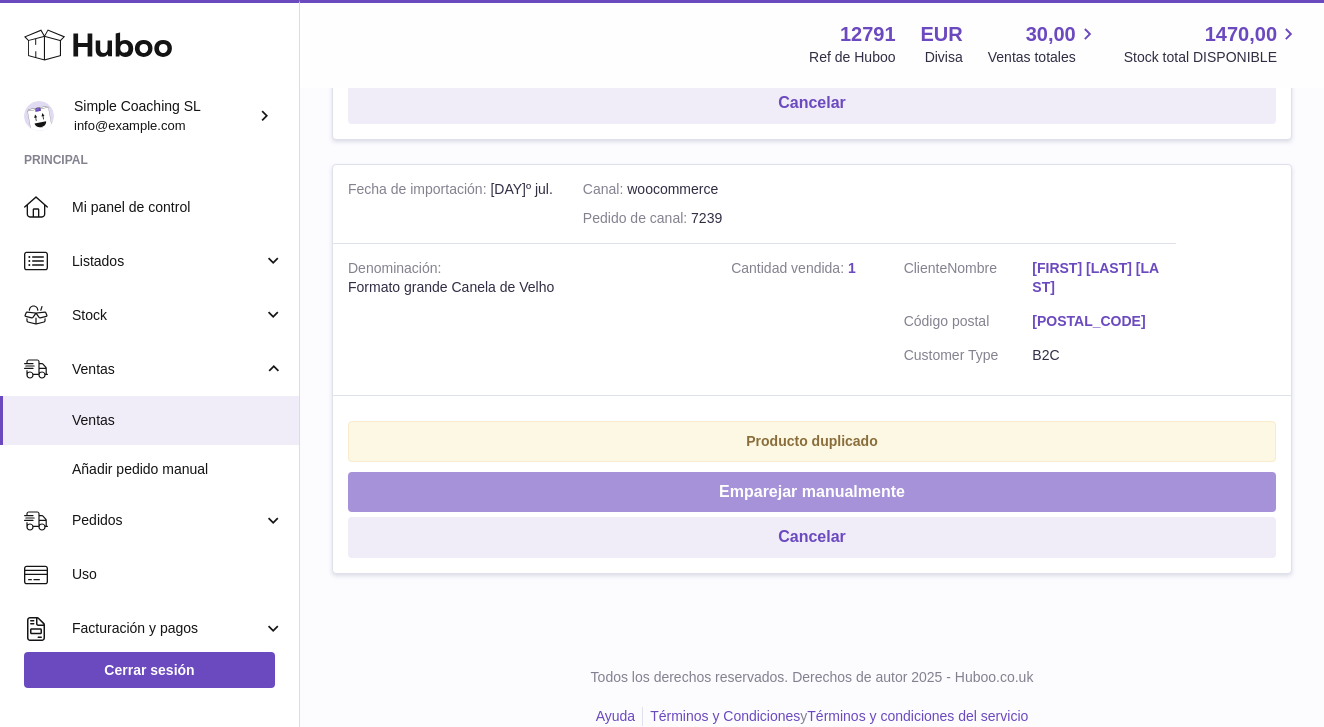 type on "****" 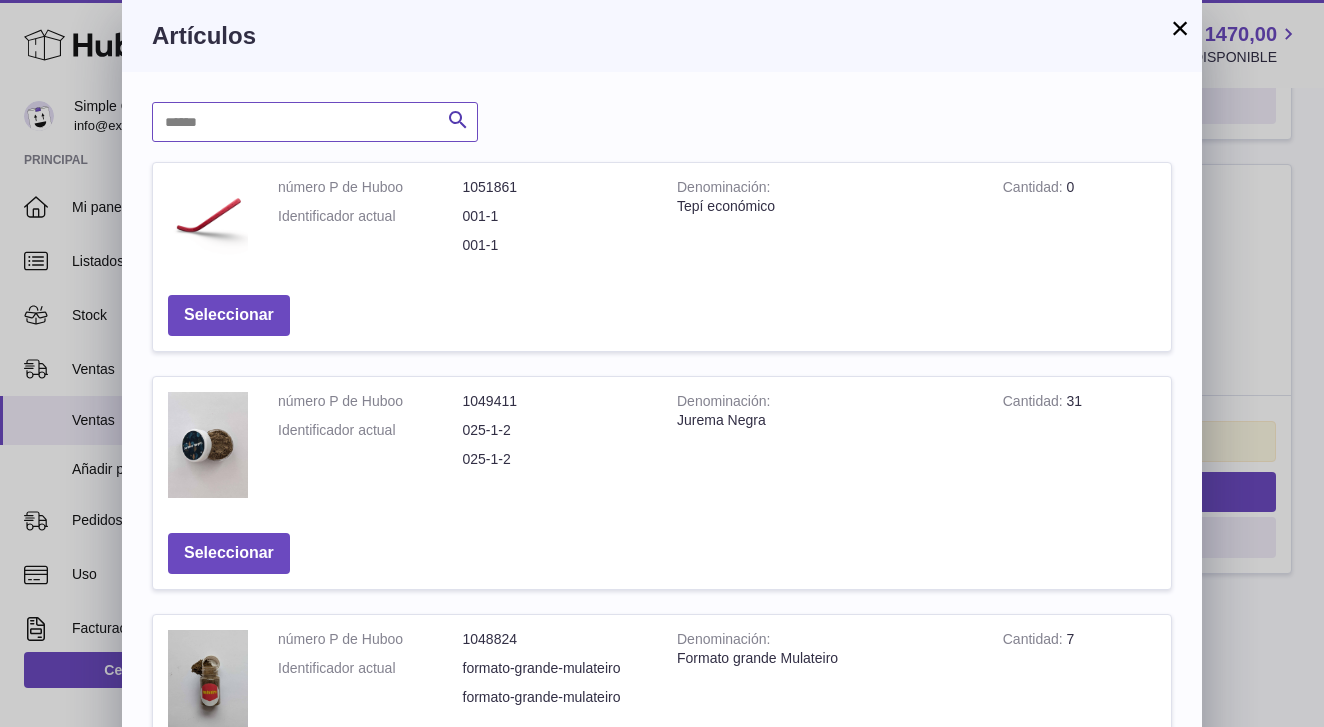 click at bounding box center [315, 122] 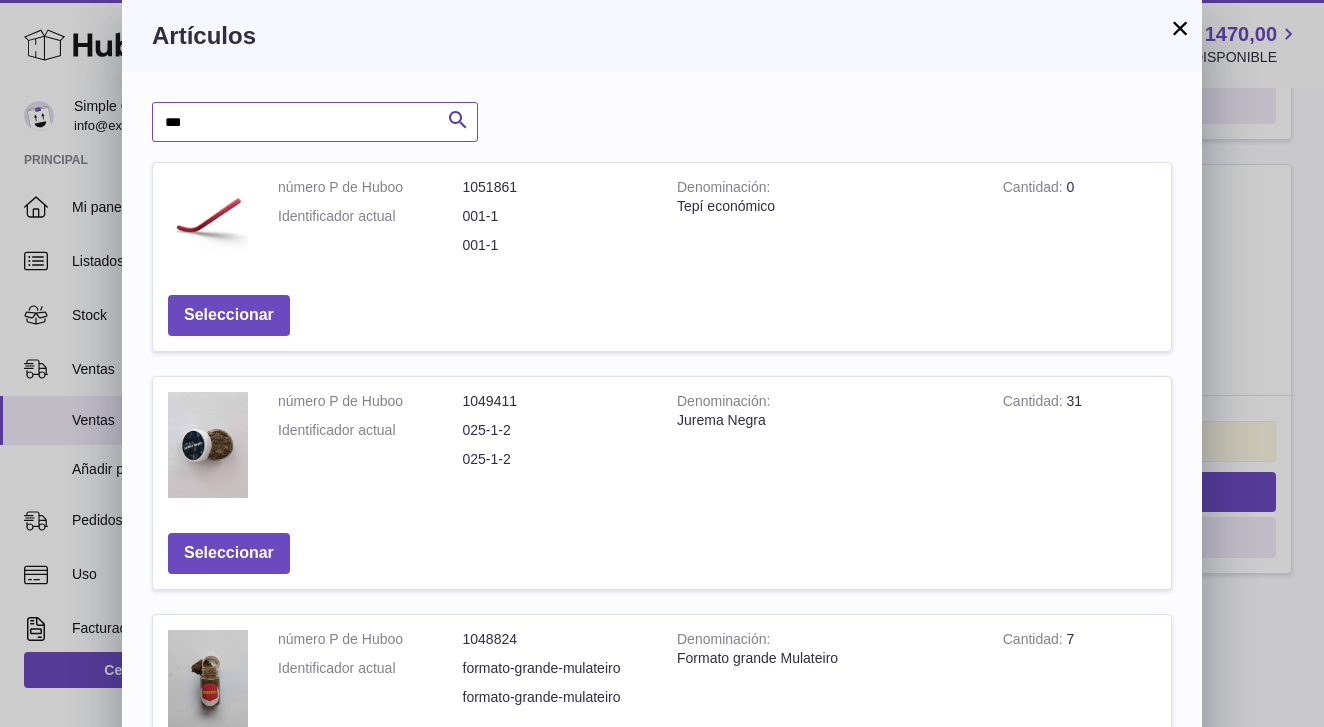 type on "***" 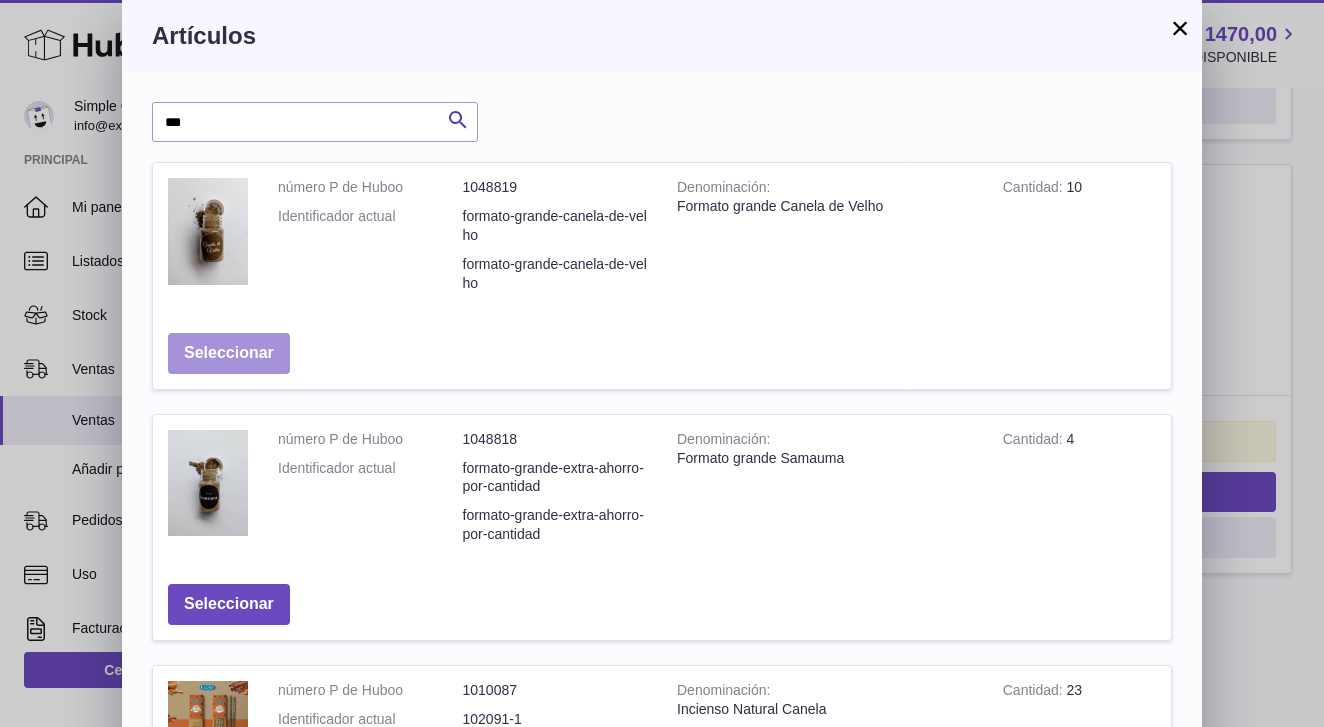 click on "Seleccionar" at bounding box center [229, 353] 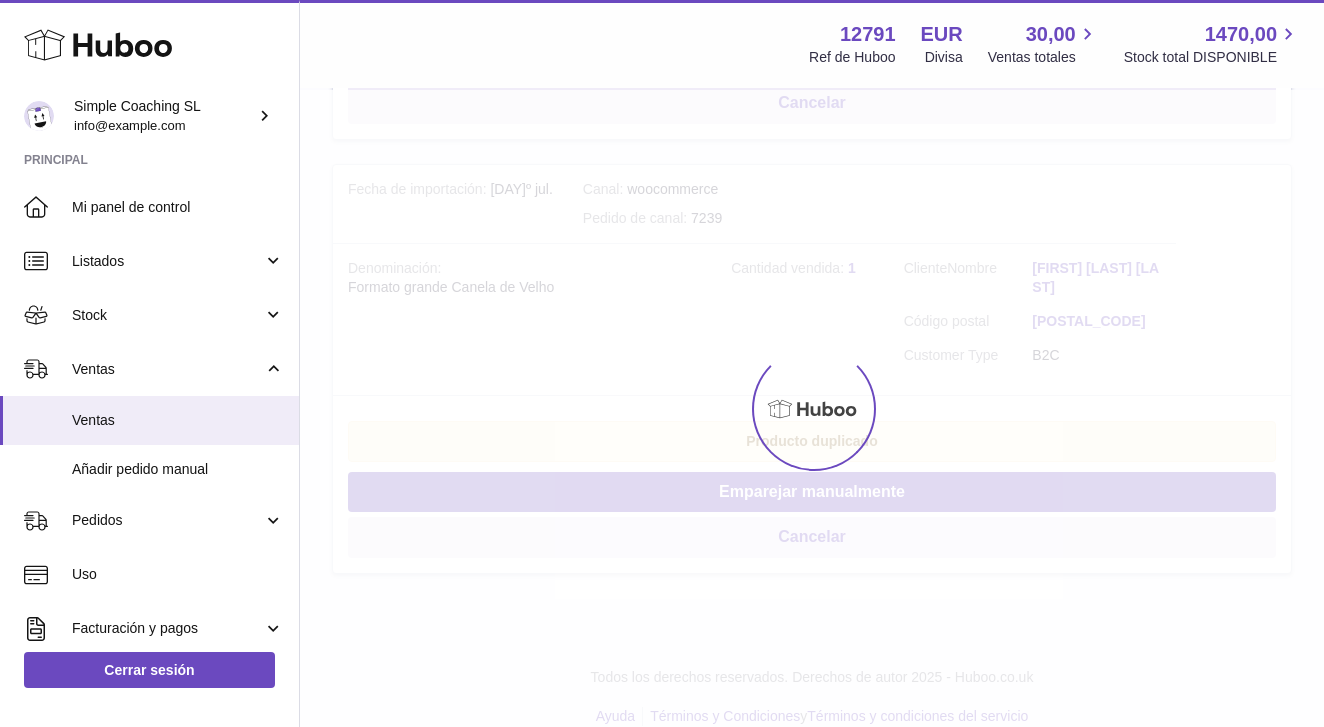 scroll, scrollTop: 828, scrollLeft: 0, axis: vertical 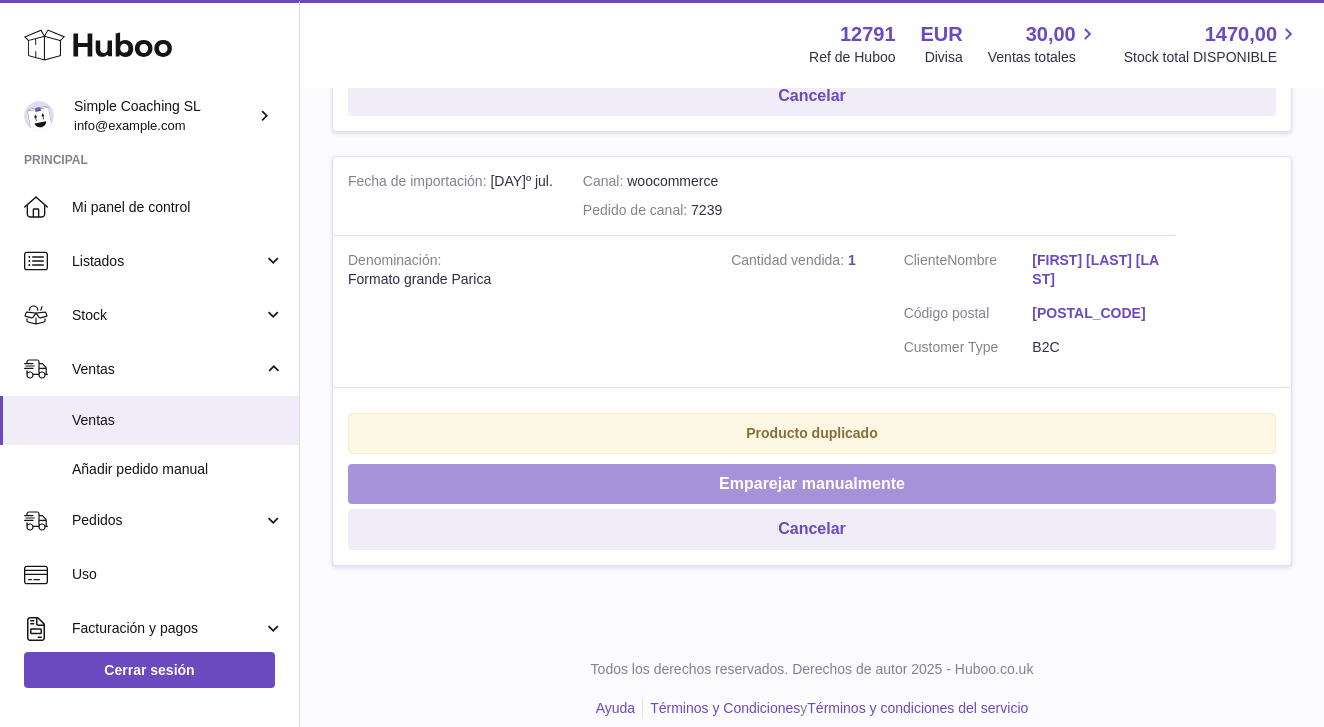 click on "Emparejar manualmente" at bounding box center [812, 484] 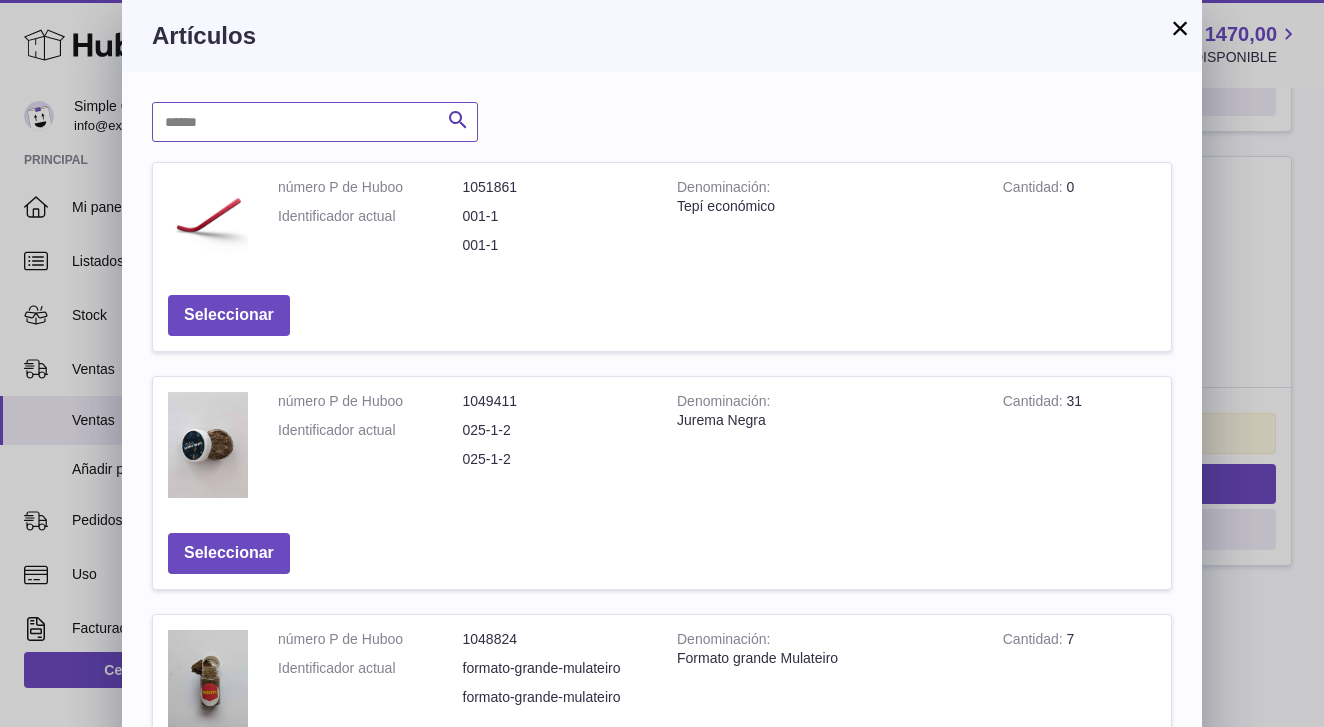 click at bounding box center [315, 122] 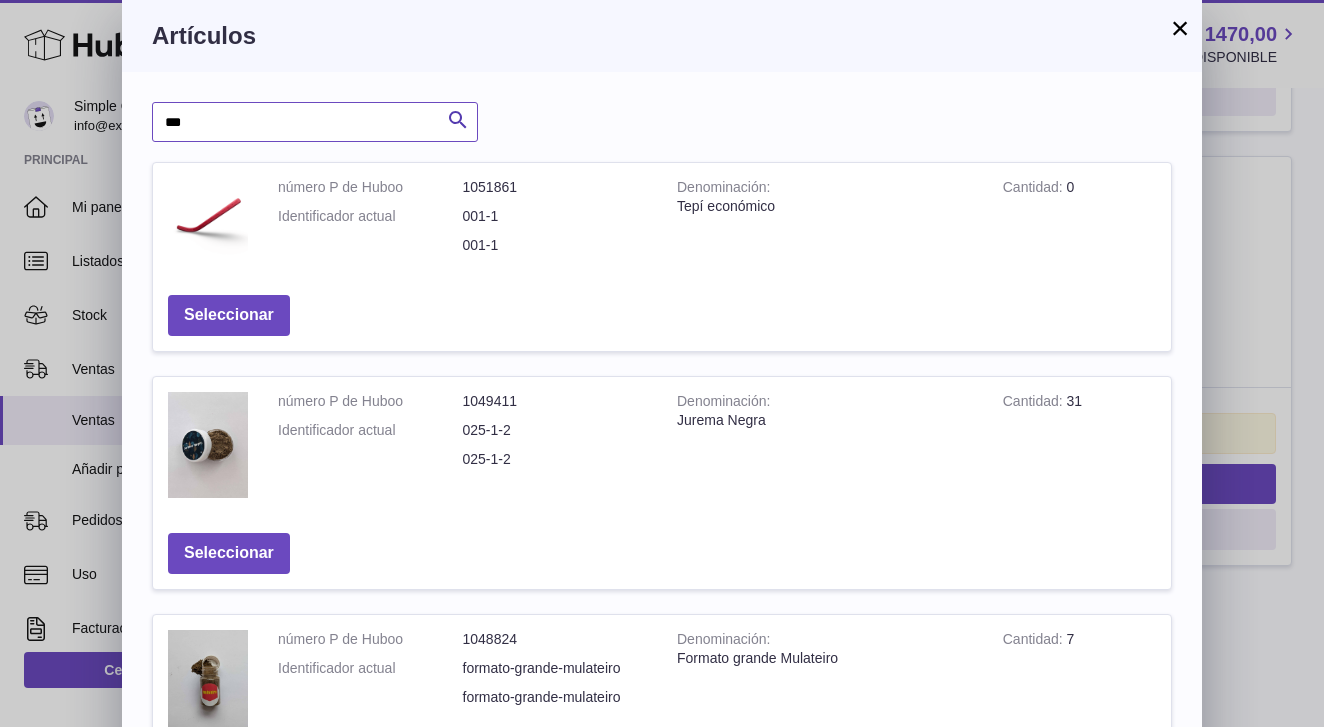 type on "***" 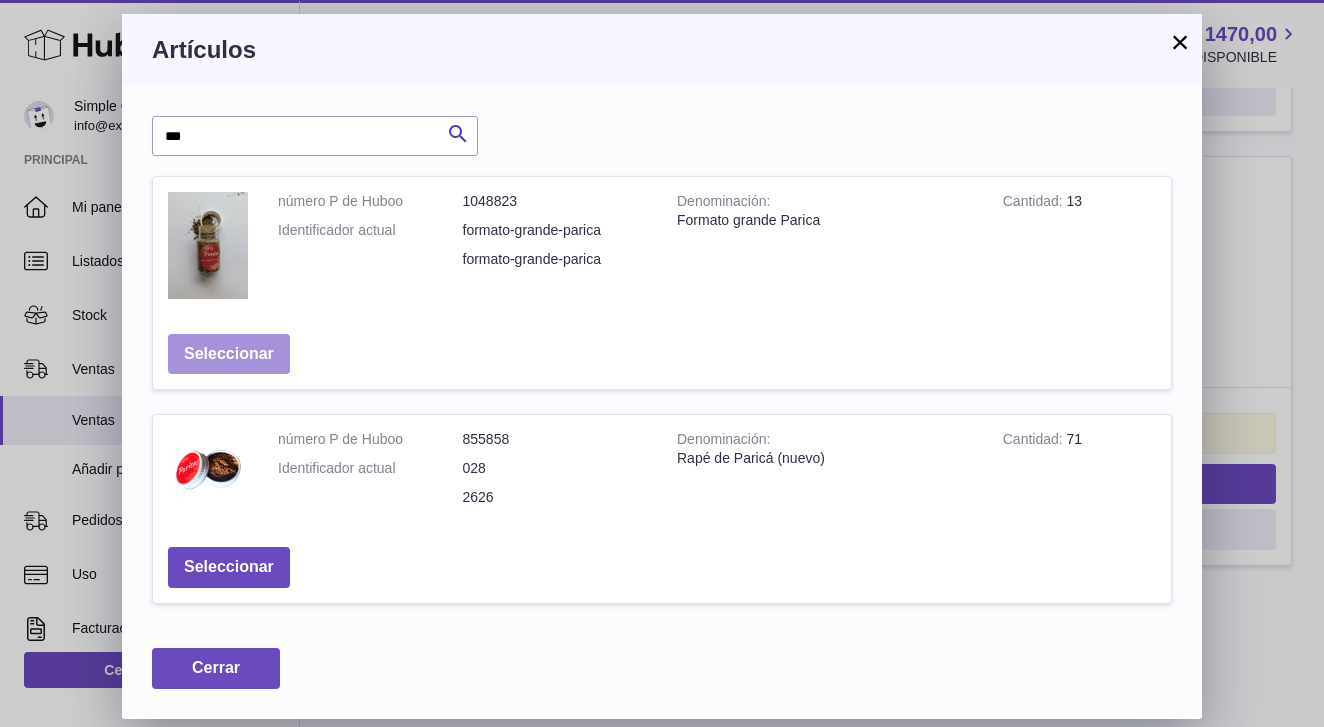 click on "Seleccionar" at bounding box center [229, 354] 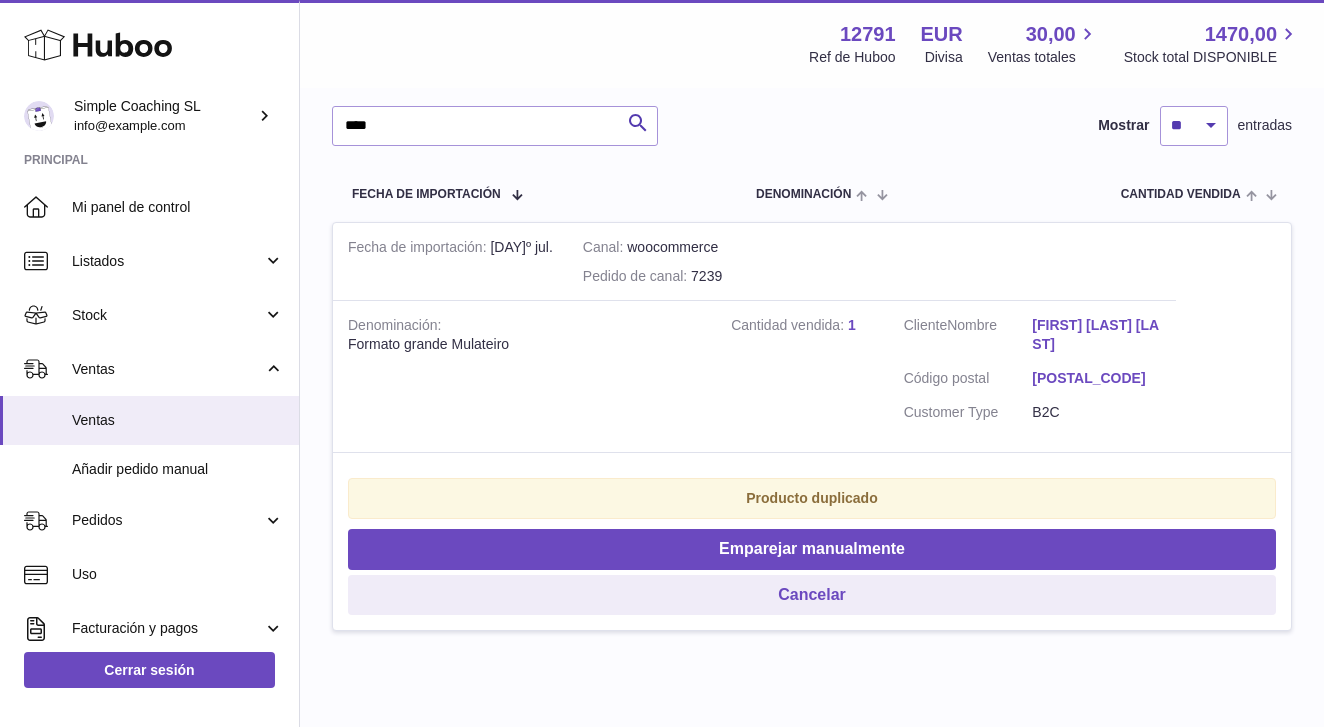 scroll, scrollTop: 328, scrollLeft: 0, axis: vertical 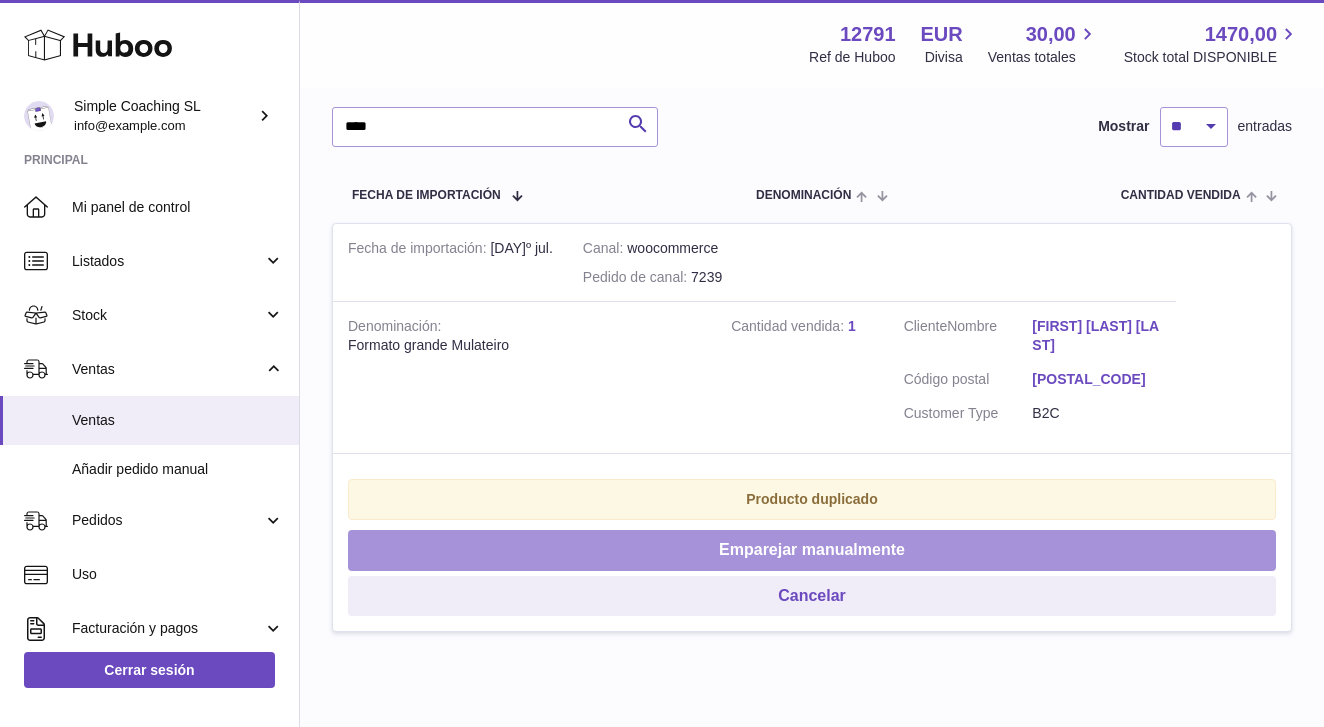 click on "Emparejar manualmente" at bounding box center [812, 550] 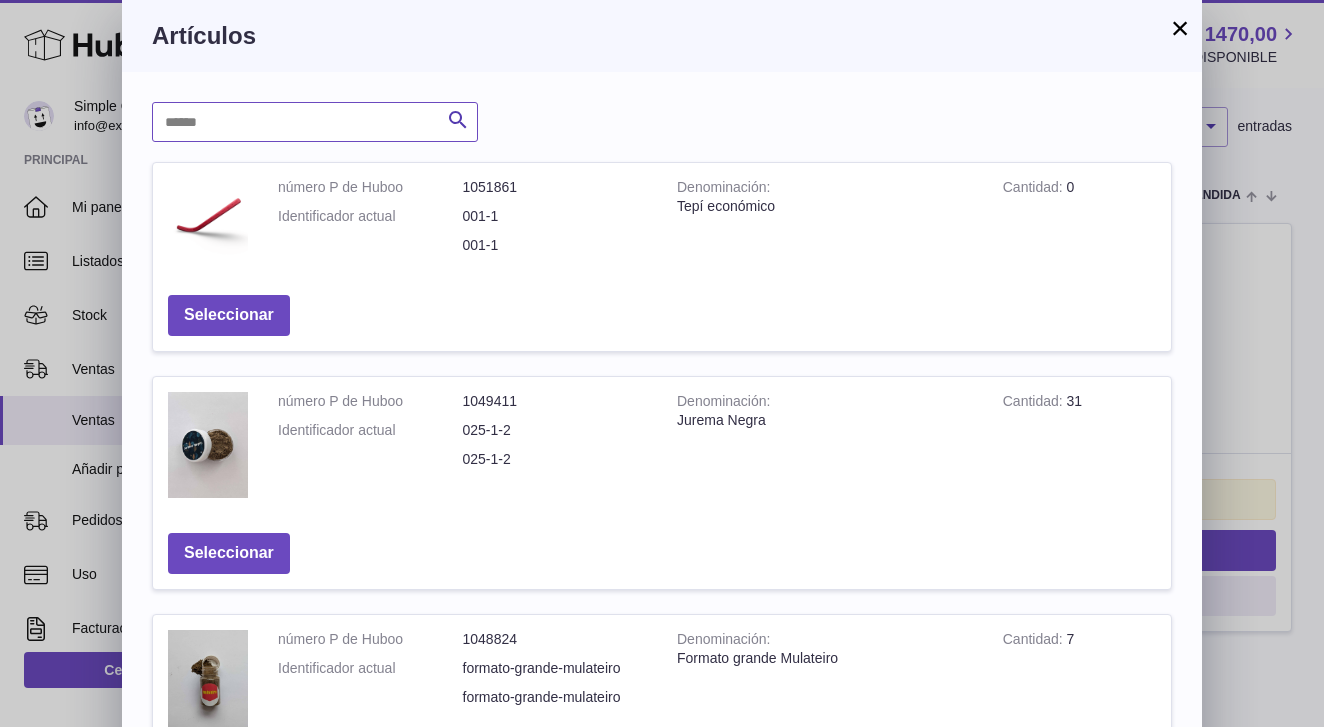 click at bounding box center [315, 122] 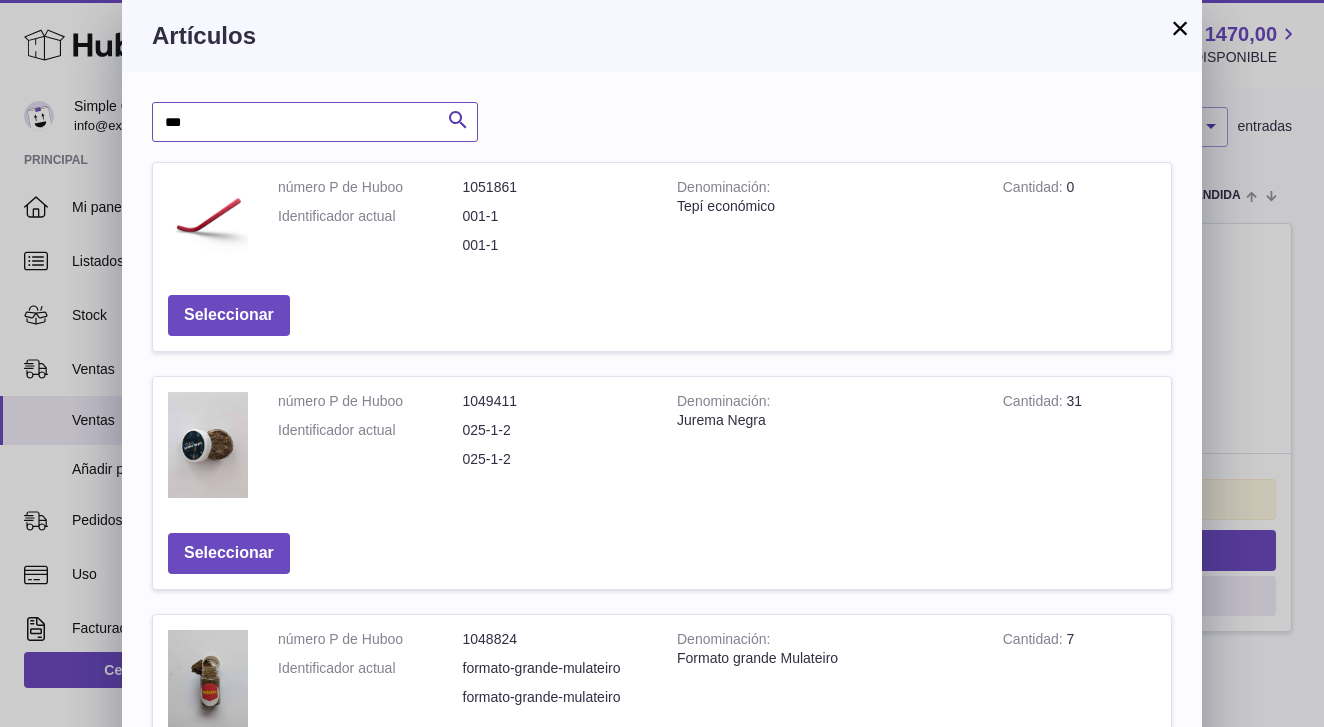 type on "***" 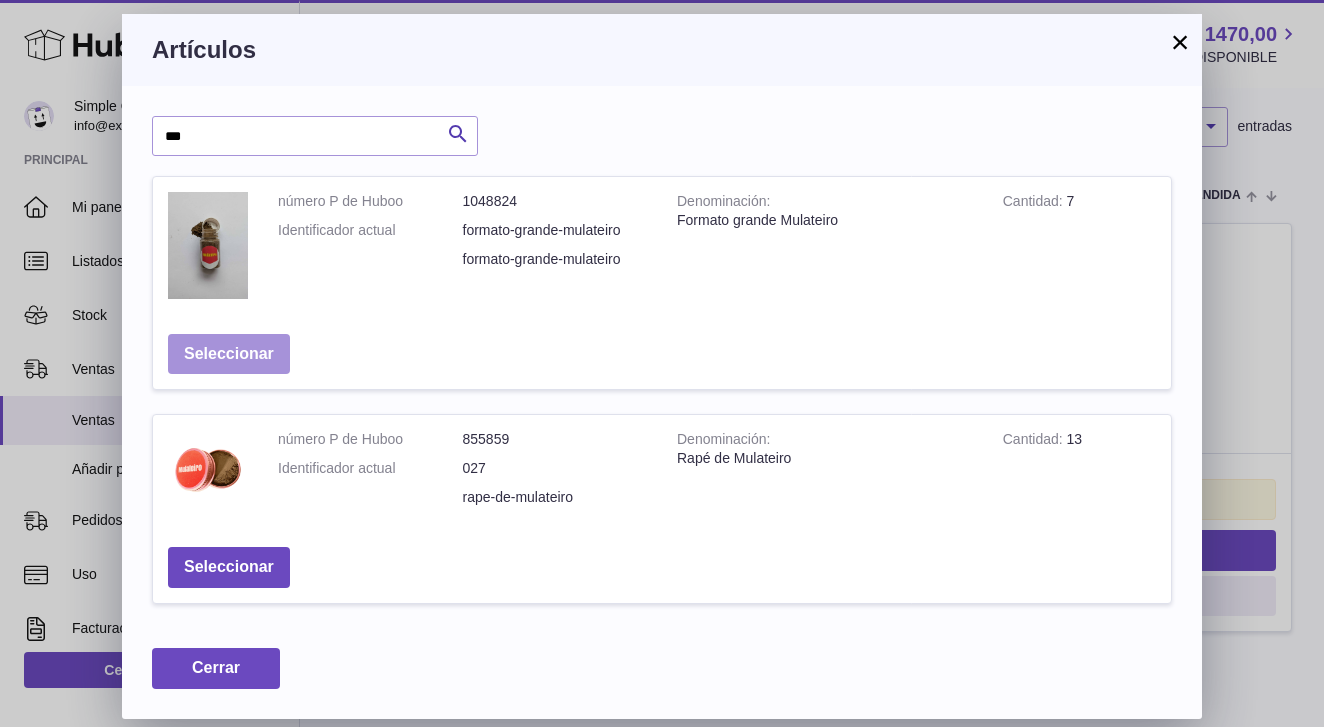 click on "Seleccionar" at bounding box center (229, 354) 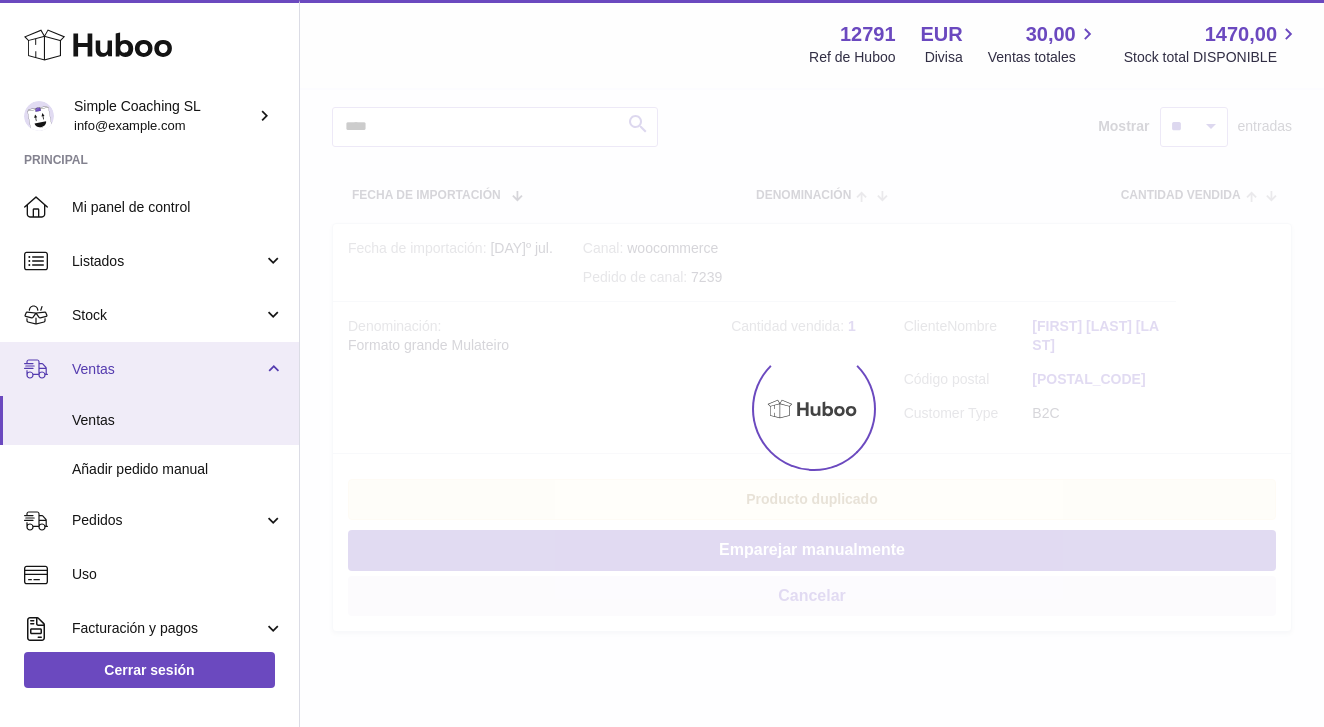 scroll, scrollTop: 0, scrollLeft: 0, axis: both 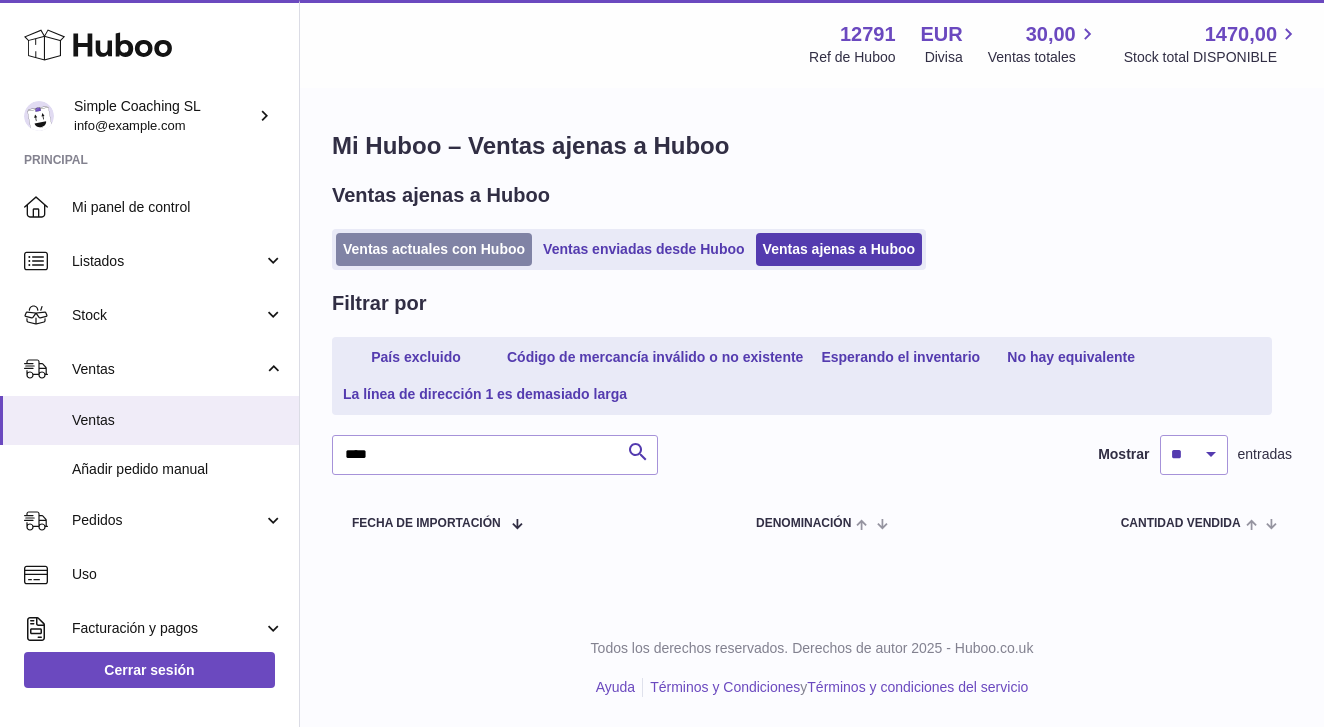 click on "Ventas actuales con Huboo" at bounding box center (434, 249) 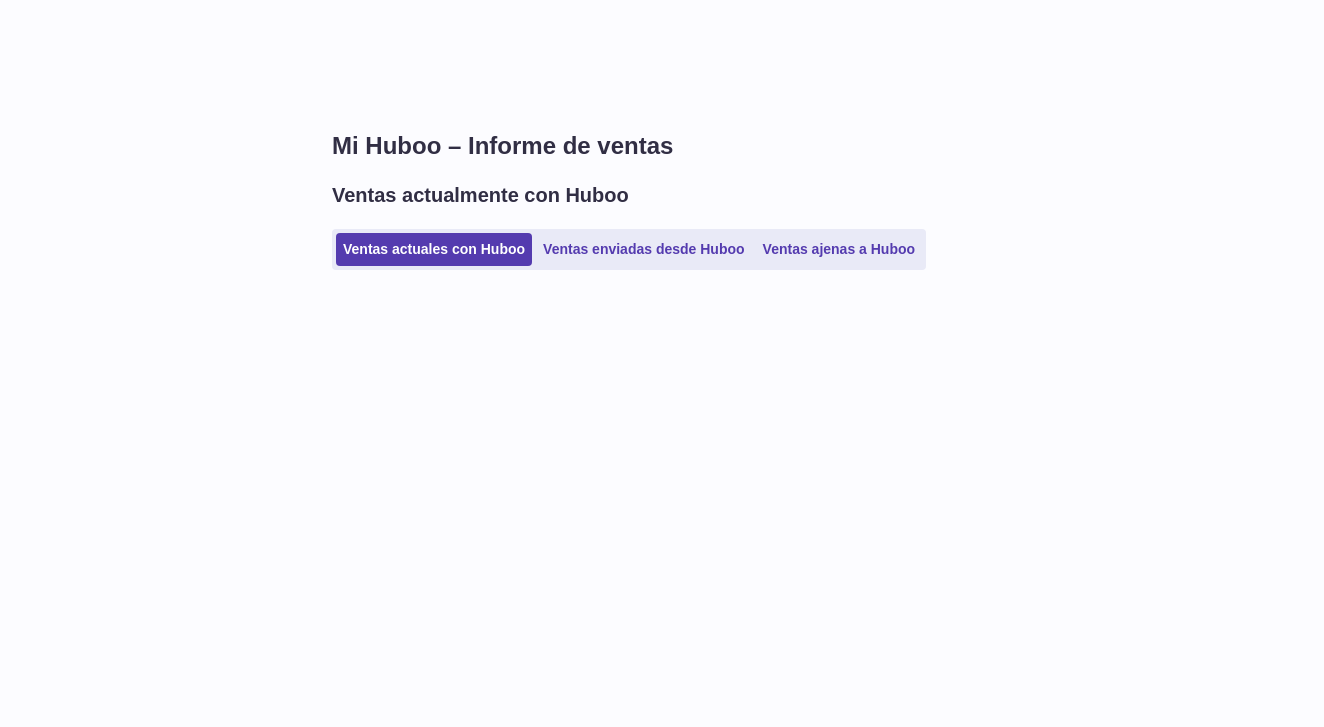scroll, scrollTop: 0, scrollLeft: 0, axis: both 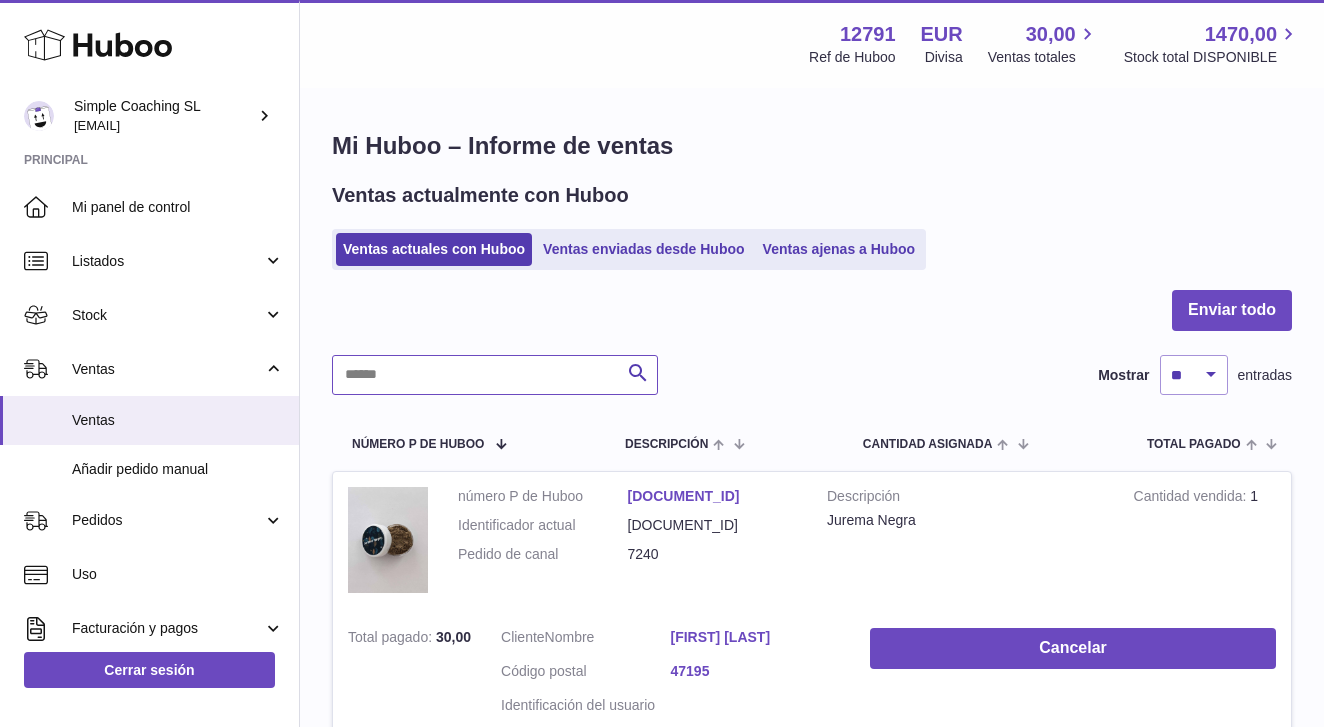 click at bounding box center (495, 375) 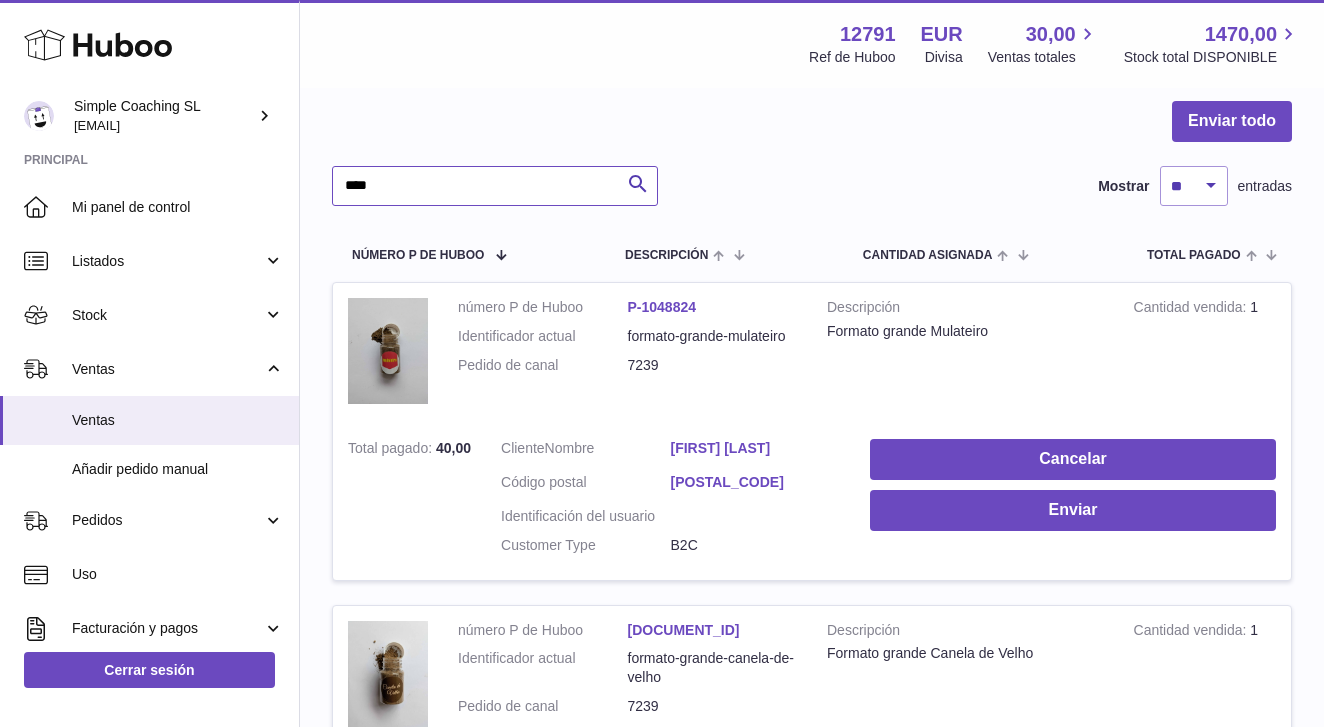 scroll, scrollTop: 193, scrollLeft: 0, axis: vertical 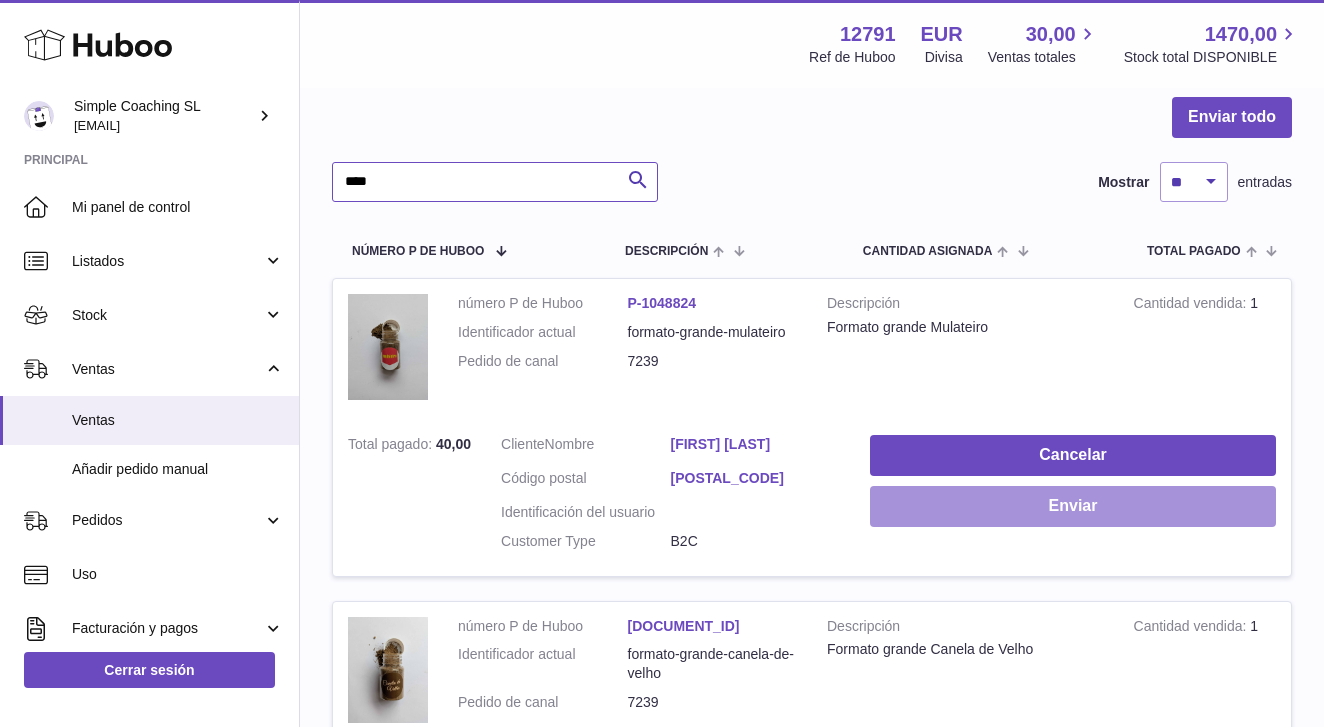 type on "****" 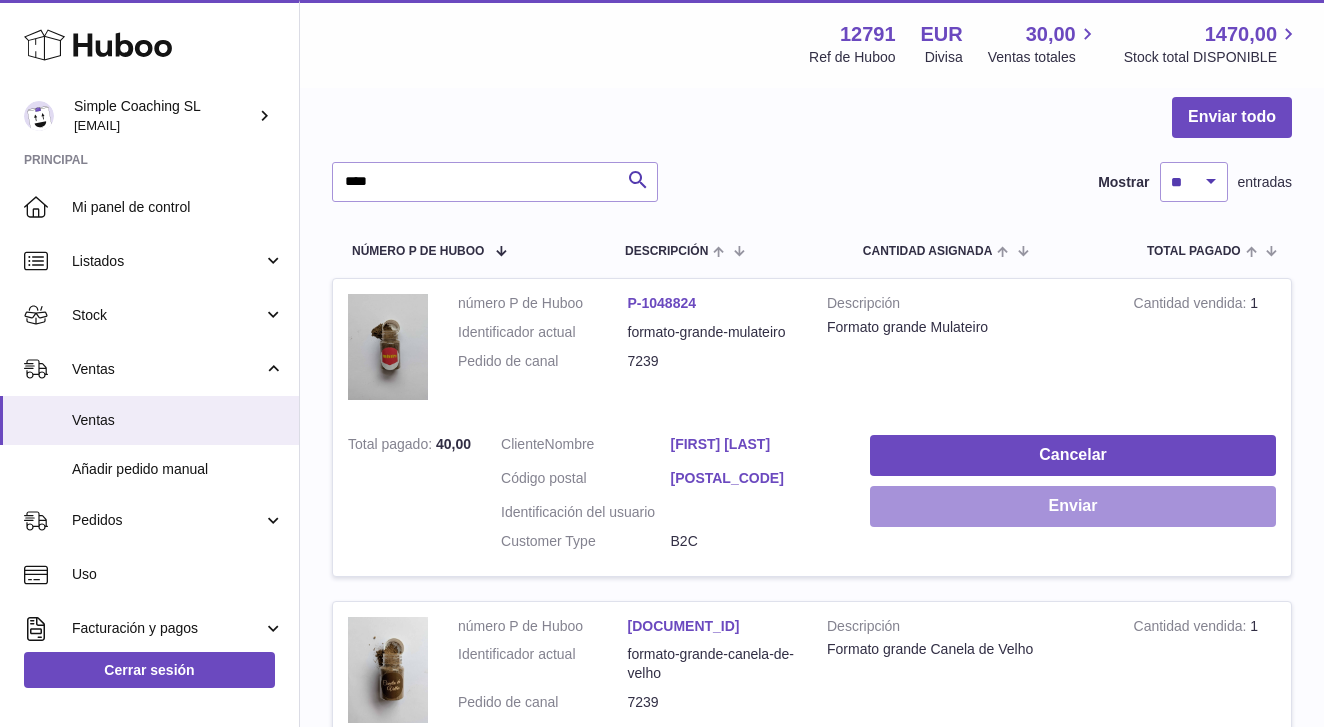 click on "Enviar" at bounding box center [1073, 506] 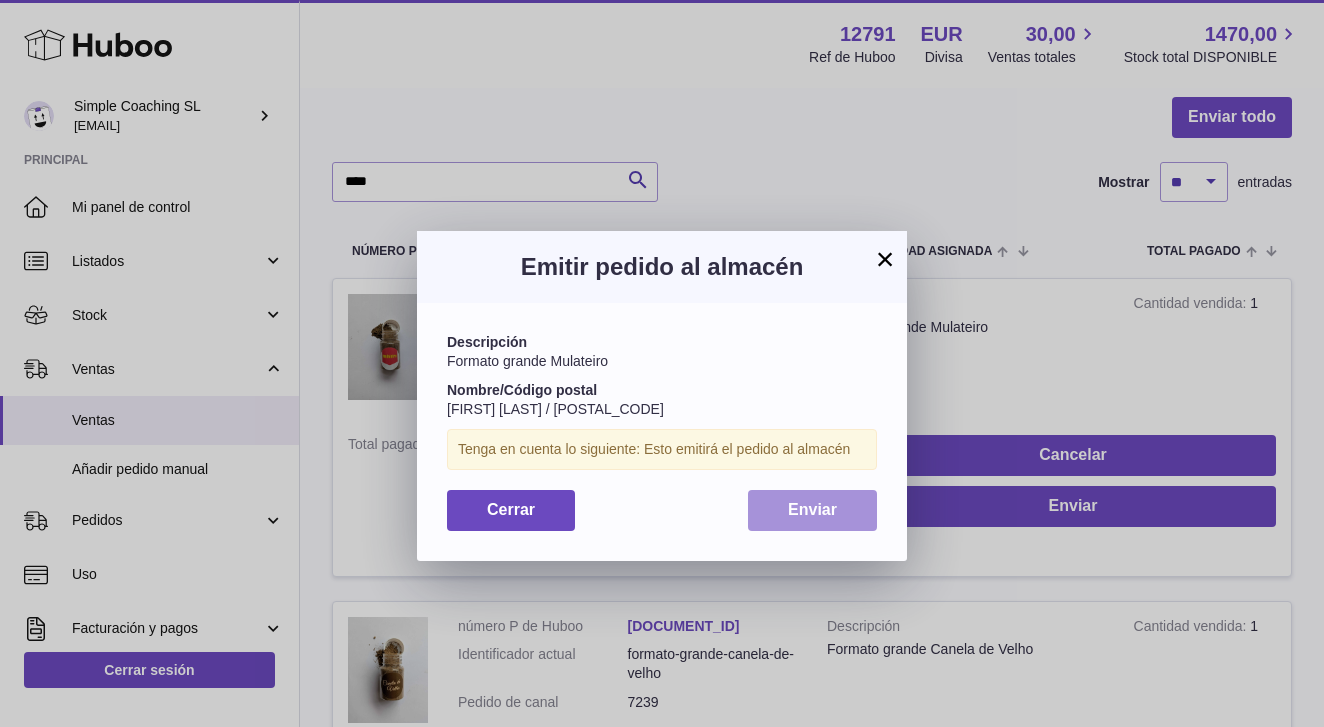 click on "Enviar" at bounding box center (812, 509) 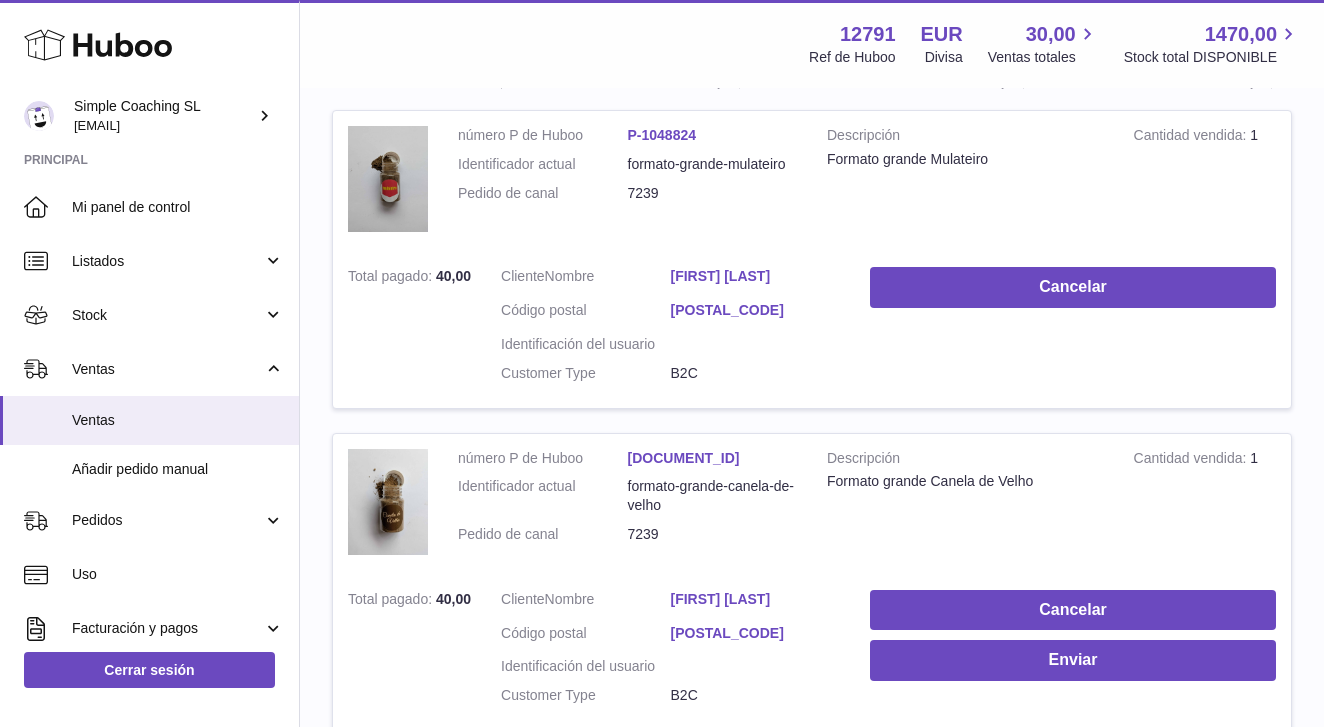 scroll, scrollTop: 376, scrollLeft: 0, axis: vertical 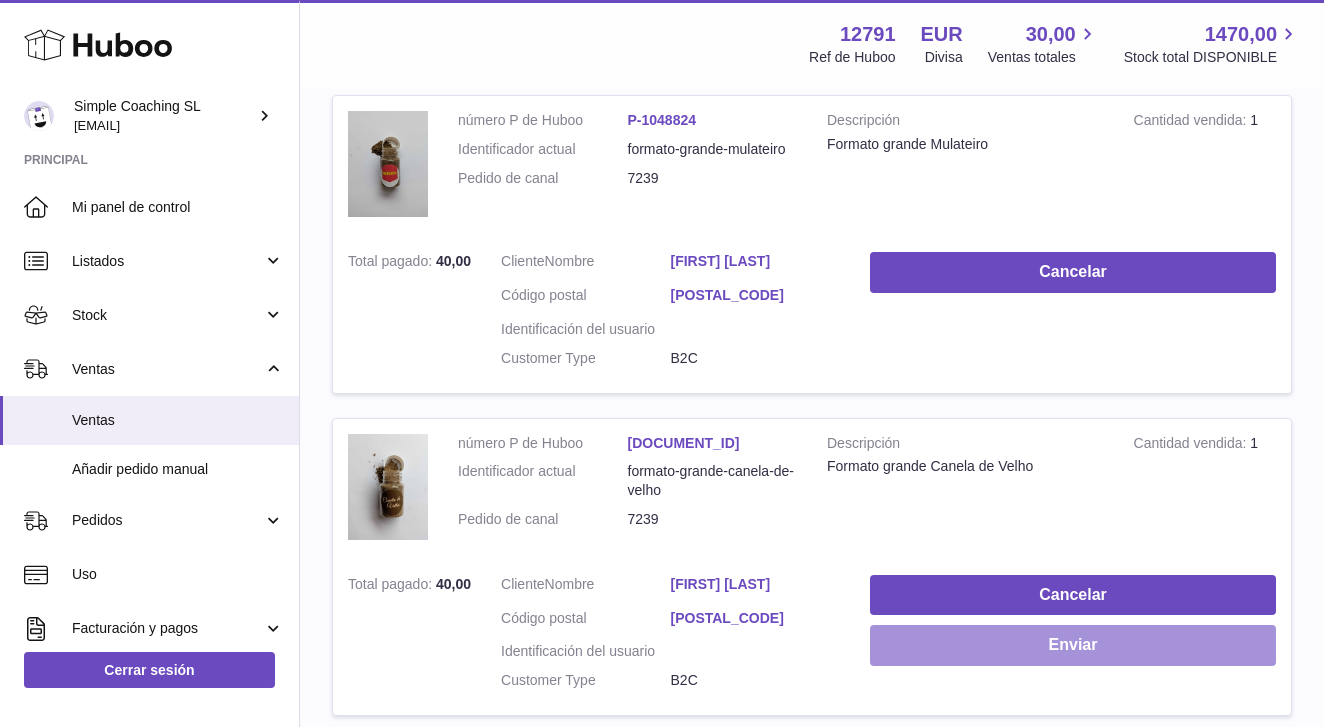 click on "Enviar" at bounding box center (1073, 645) 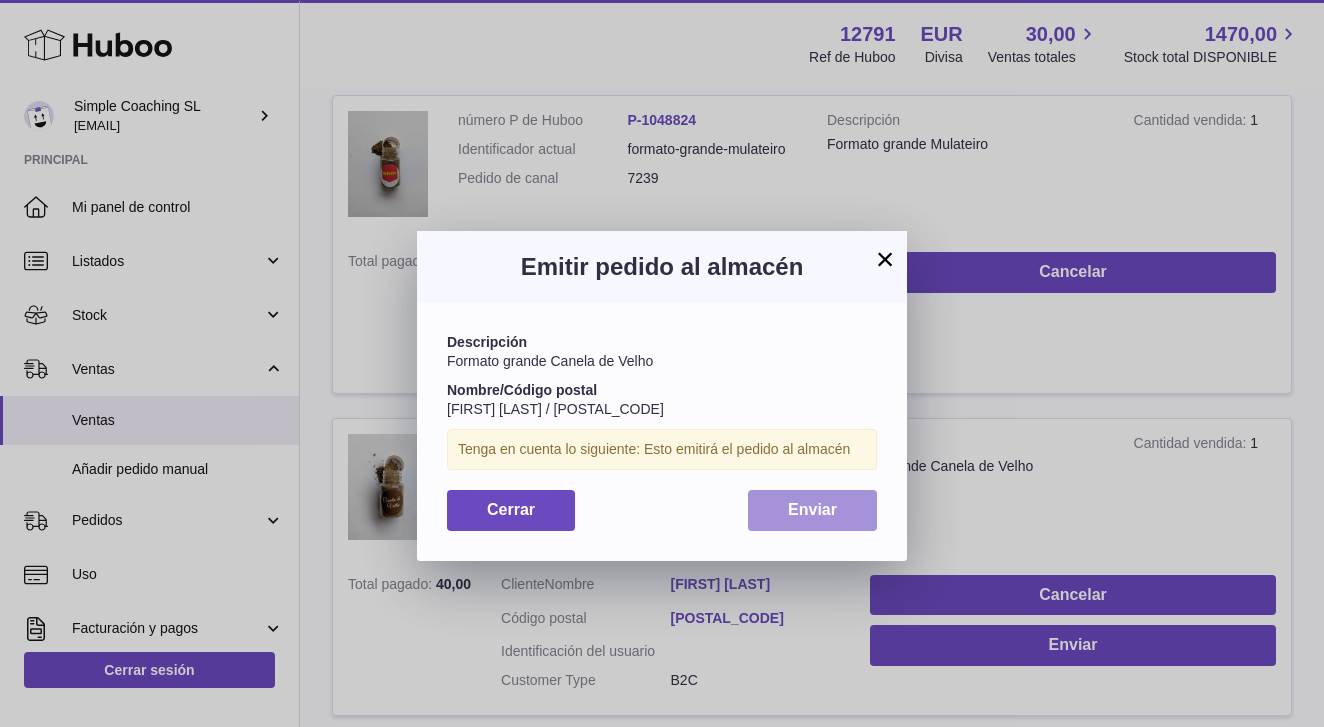 click on "Enviar" at bounding box center [812, 509] 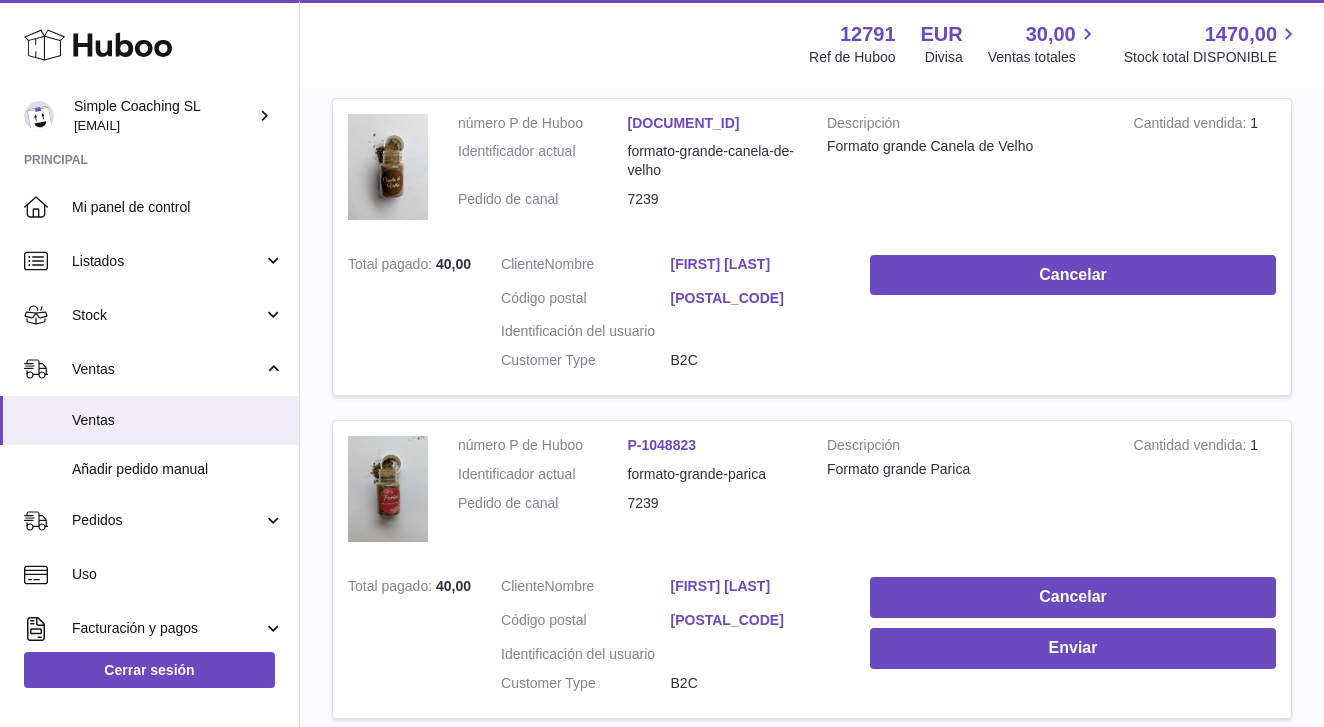 scroll, scrollTop: 704, scrollLeft: 0, axis: vertical 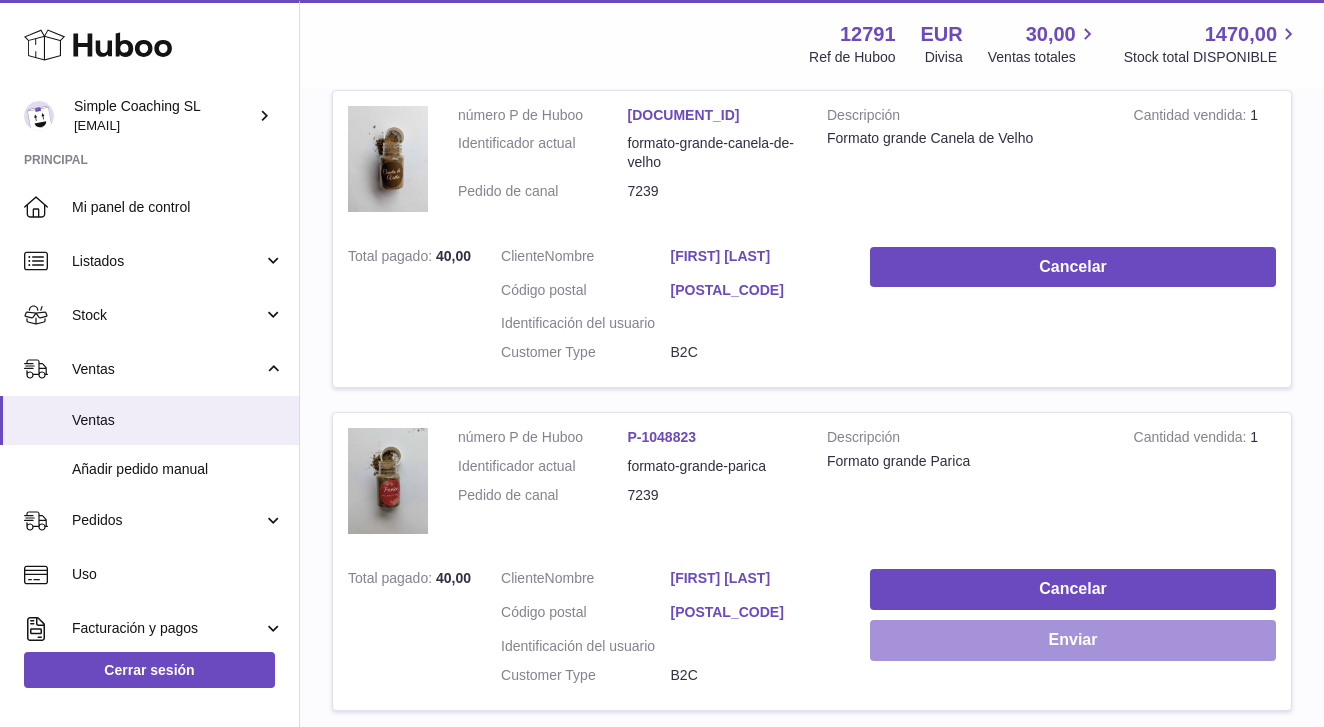 click on "Enviar" at bounding box center [1073, 640] 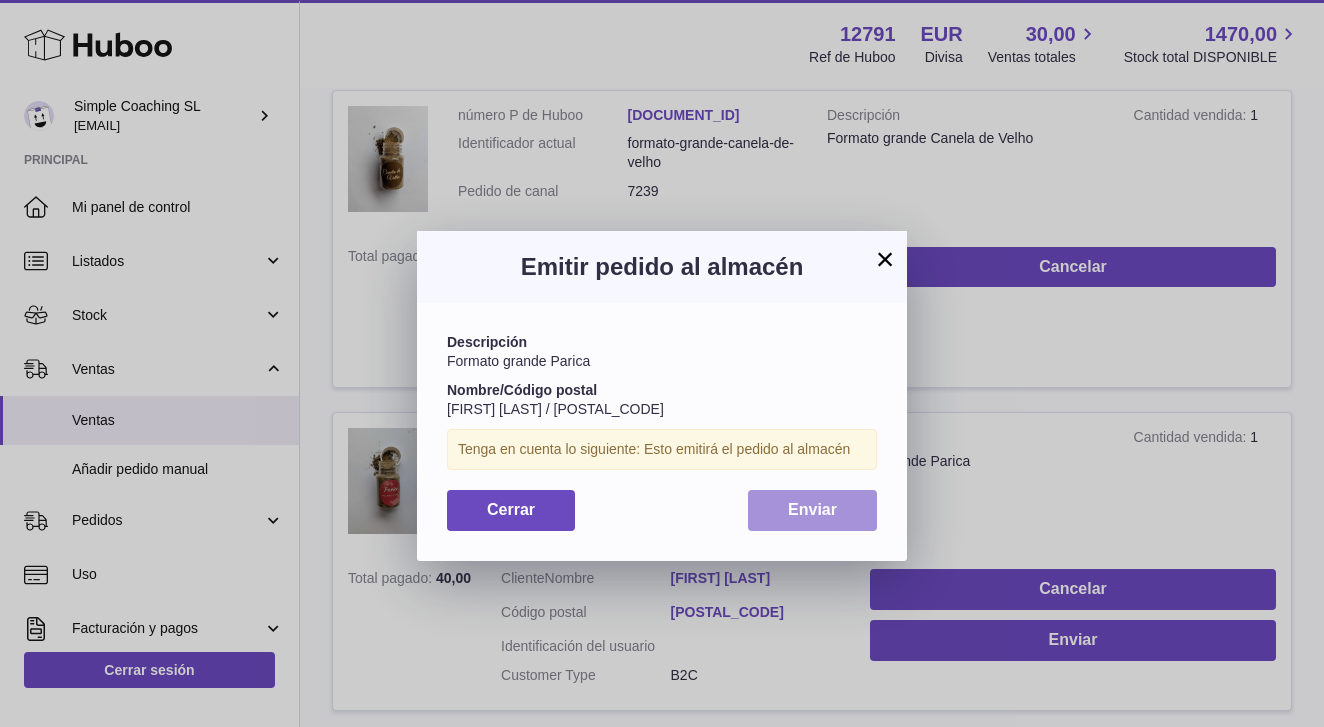 click on "Enviar" at bounding box center [812, 509] 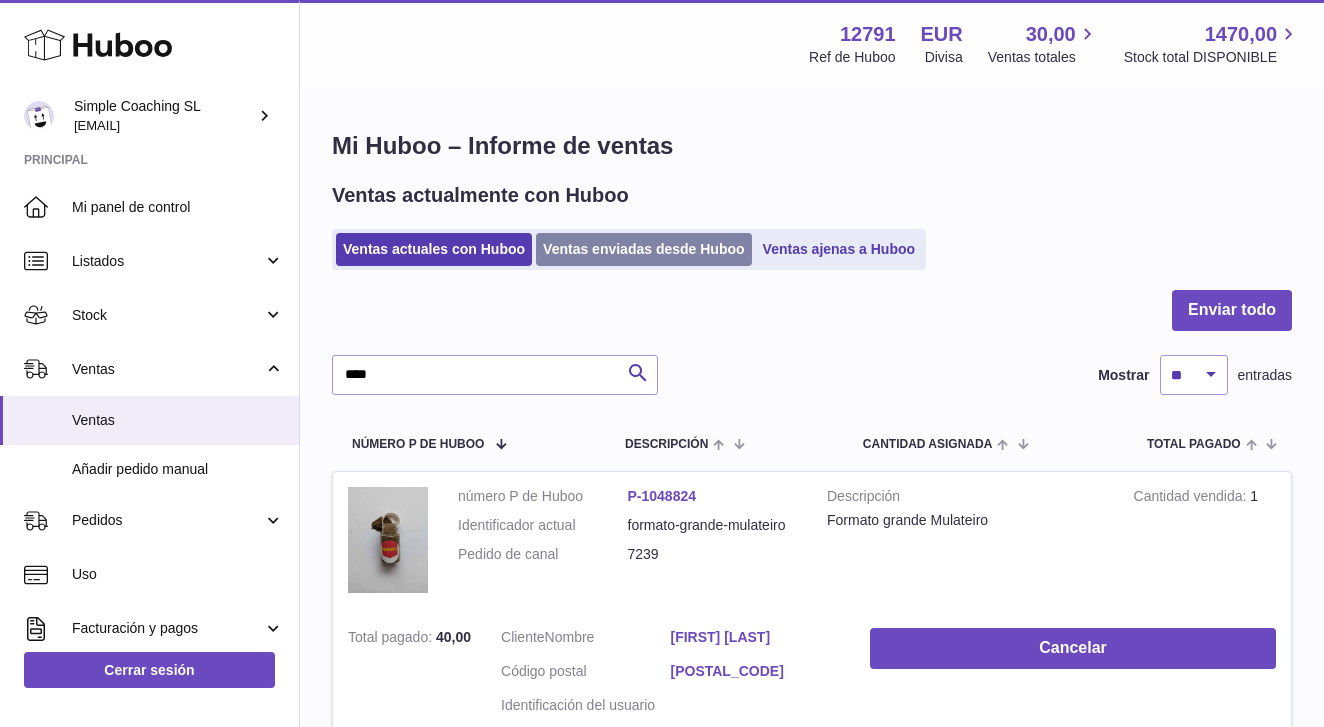 scroll, scrollTop: 0, scrollLeft: 0, axis: both 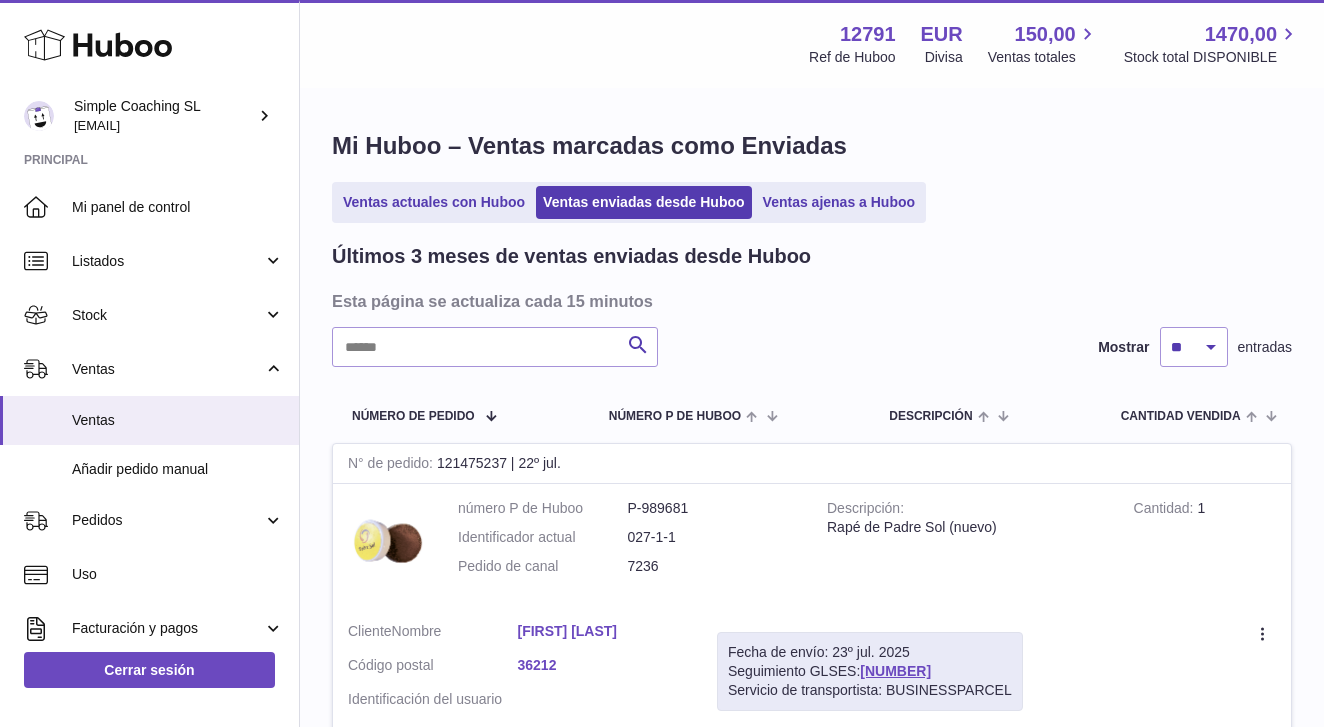 click on "Últimos 3 meses de ventas enviadas desde Huboo     Esta página se actualiza cada 15 minutos       Buscar
Mostrar
** ** **
entradas
Número de pedido       número P de Huboo       Descripción       Cantidad vendida
Cliente
Seguimiento
N° de pedido
121475237 | 22º jul.
número P de Huboo   P-989681   Identificador actual   027-1-1
Pedido de canal
7236     Descripción
Rapé de Padre Sol (nuevo)
Cantidad
1
Cliente  Nombre   [FIRST] [LAST]    Código postal   [POSTAL_CODE]   Identificación del usuario
Fecha de envío: 23º jul. 2025
Seguimiento GLSES:
[NUMBER]
Servicio de transportista: BUSINESSPARCEL       N° de pedido     número P de Huboo" at bounding box center [812, 1998] 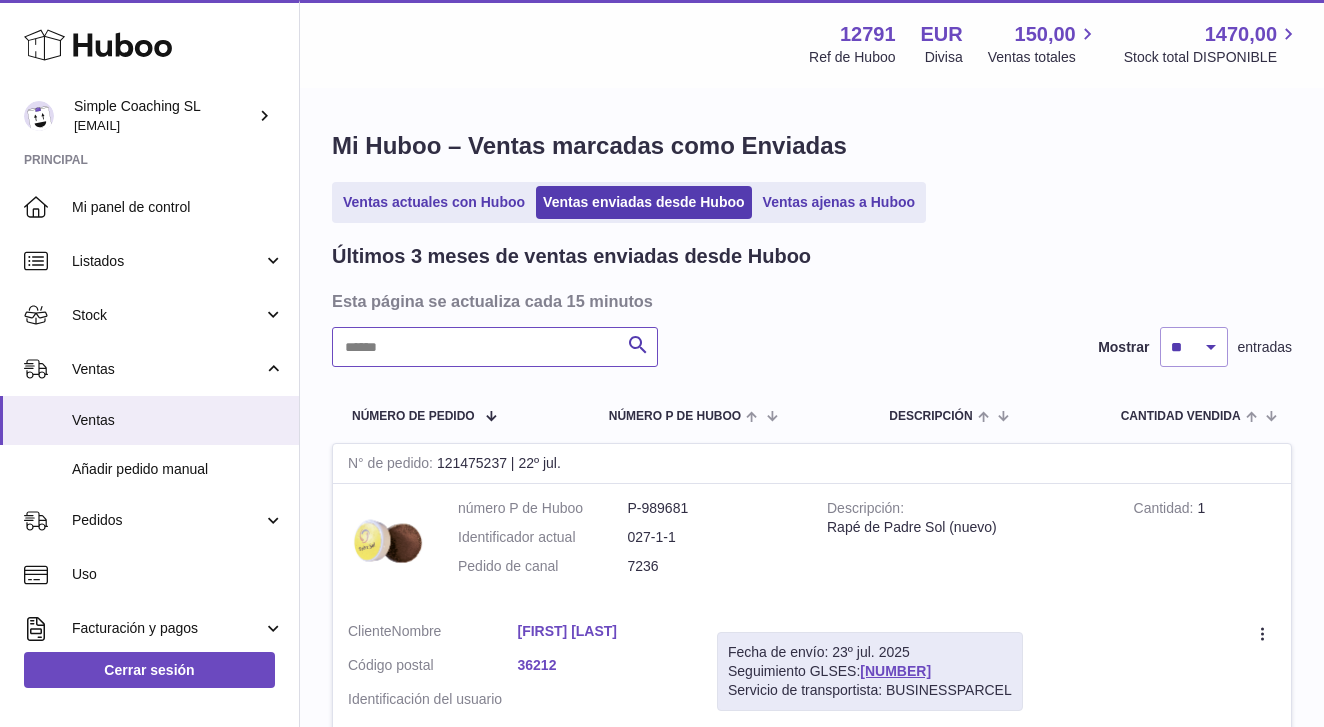 click at bounding box center [495, 347] 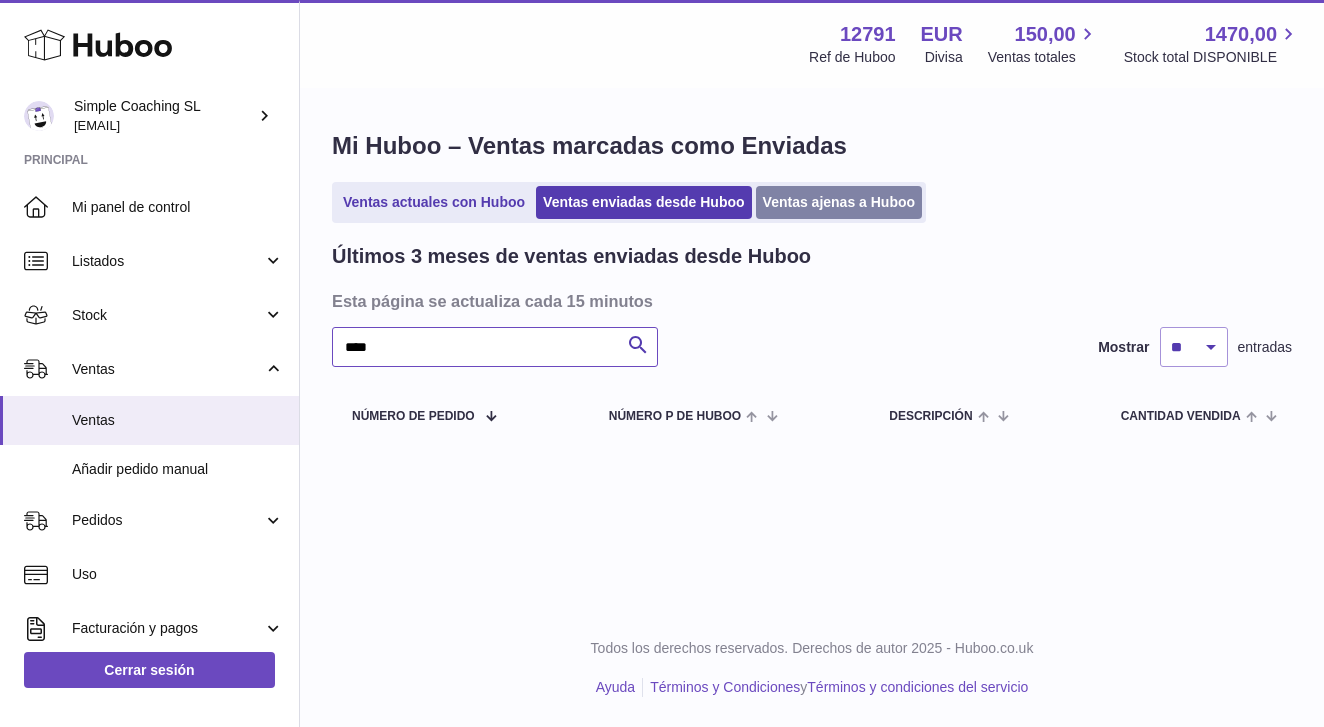 type on "****" 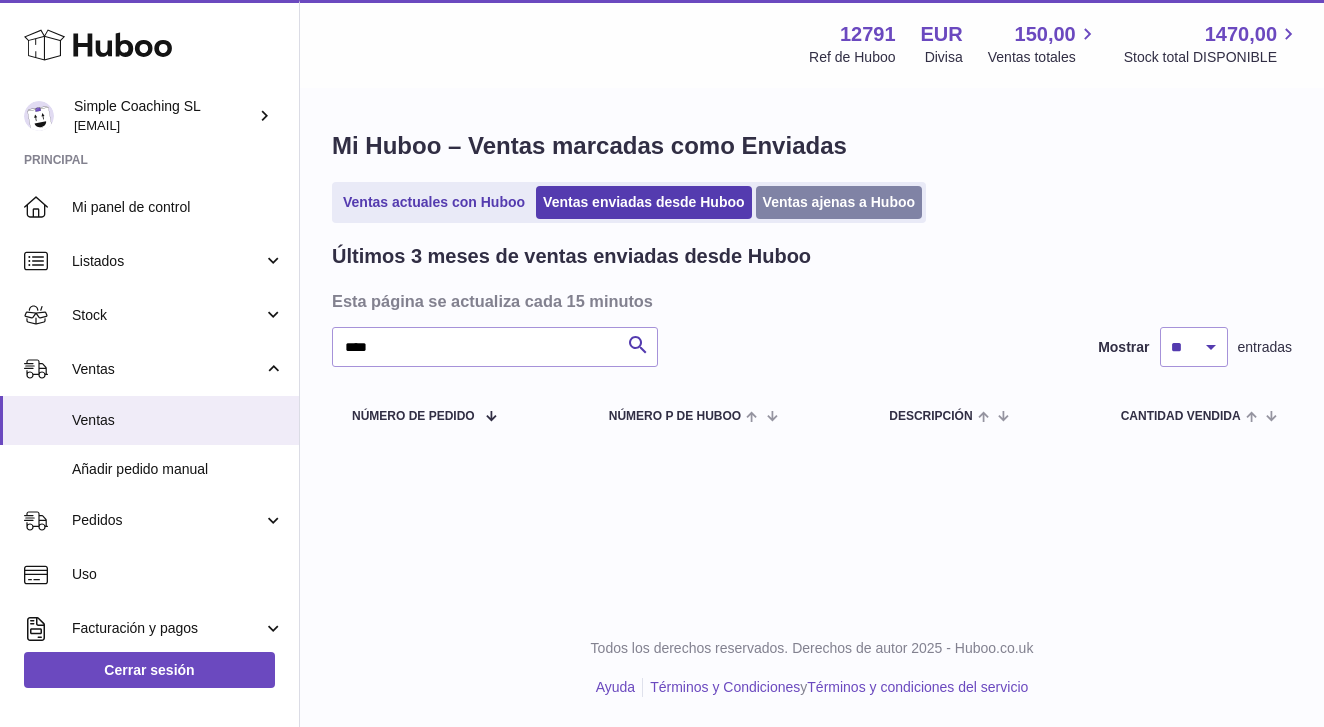 click on "Ventas ajenas a Huboo" at bounding box center (839, 202) 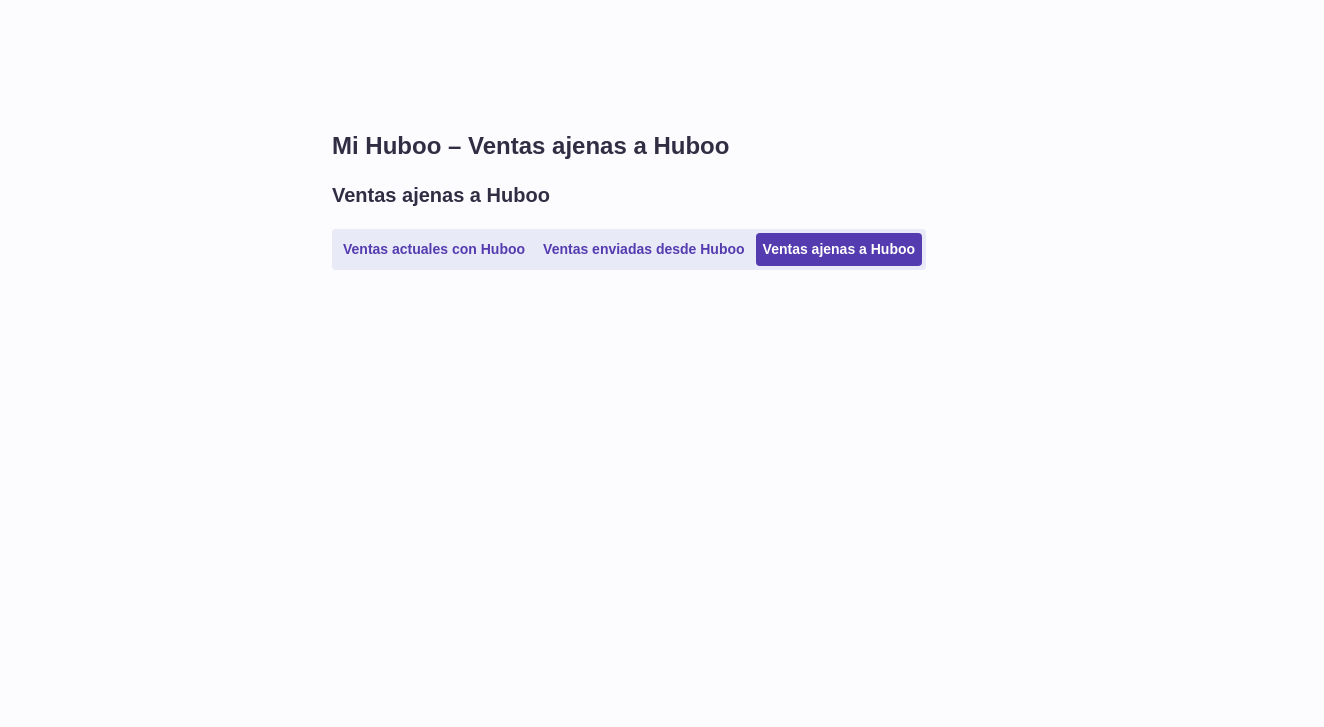 scroll, scrollTop: 0, scrollLeft: 0, axis: both 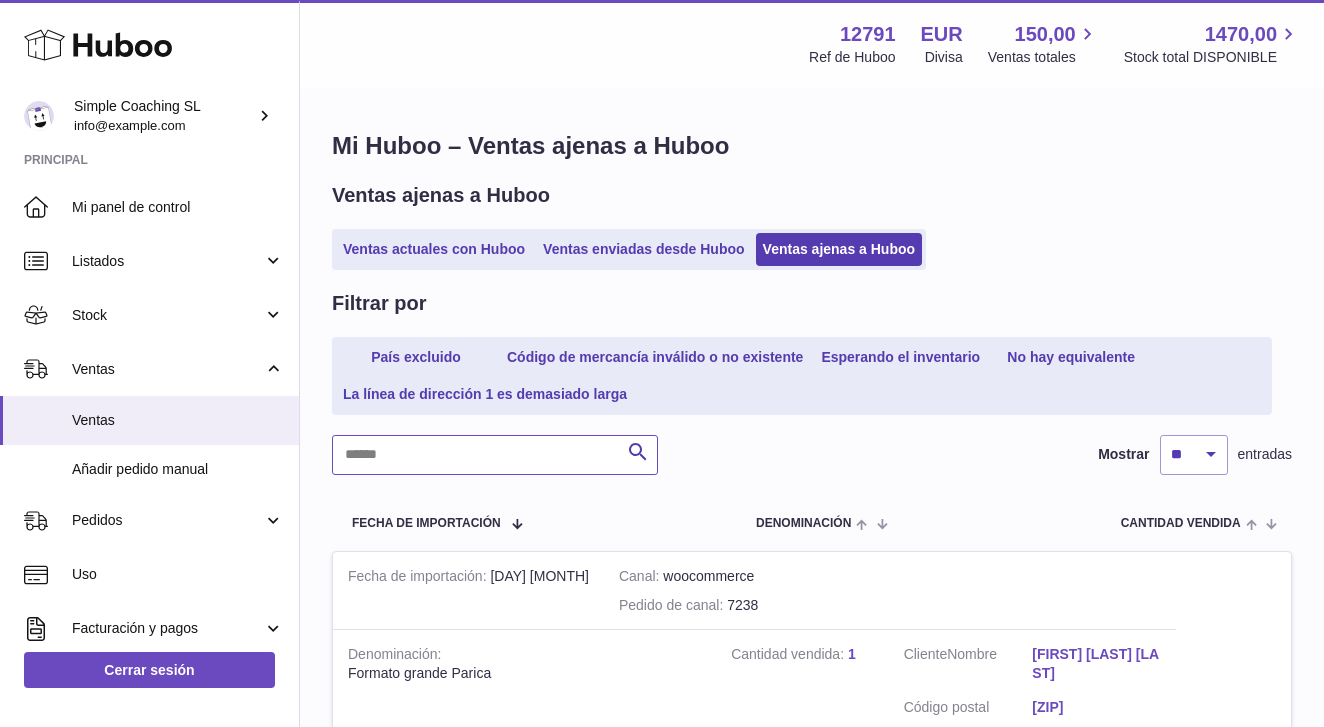 click at bounding box center [495, 455] 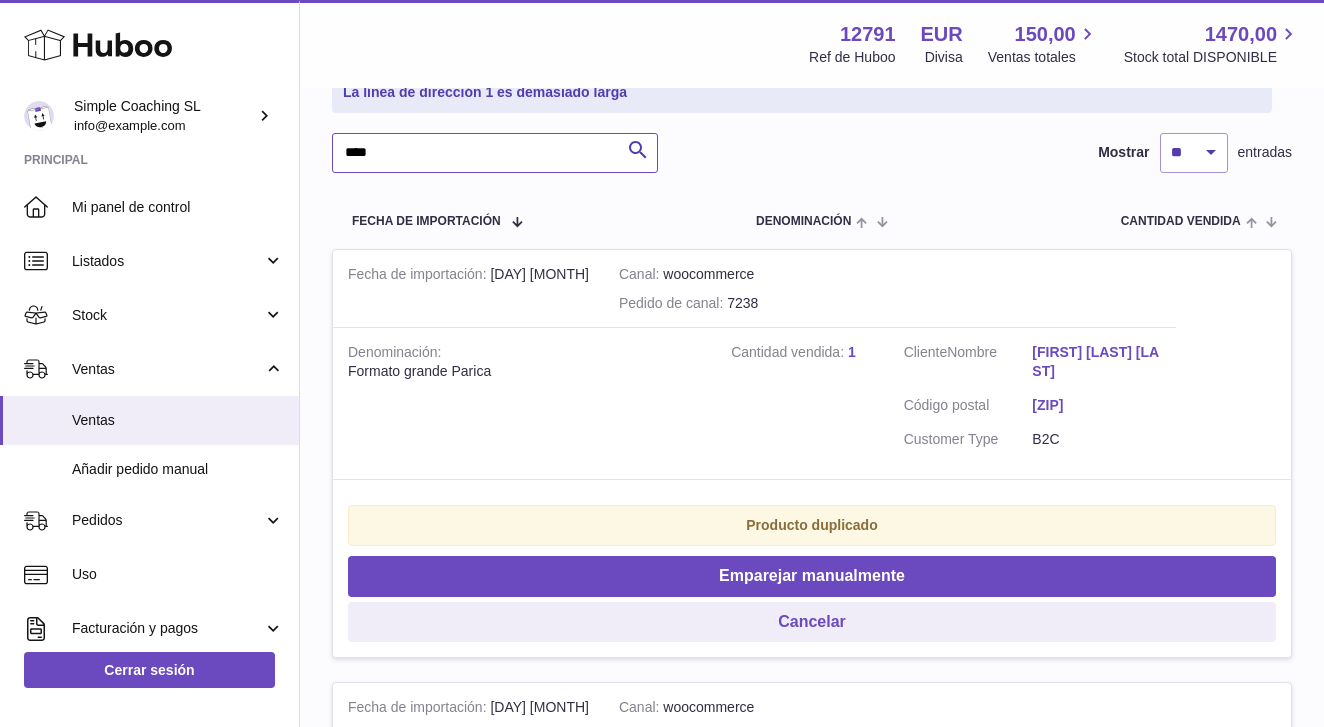 scroll, scrollTop: 318, scrollLeft: 0, axis: vertical 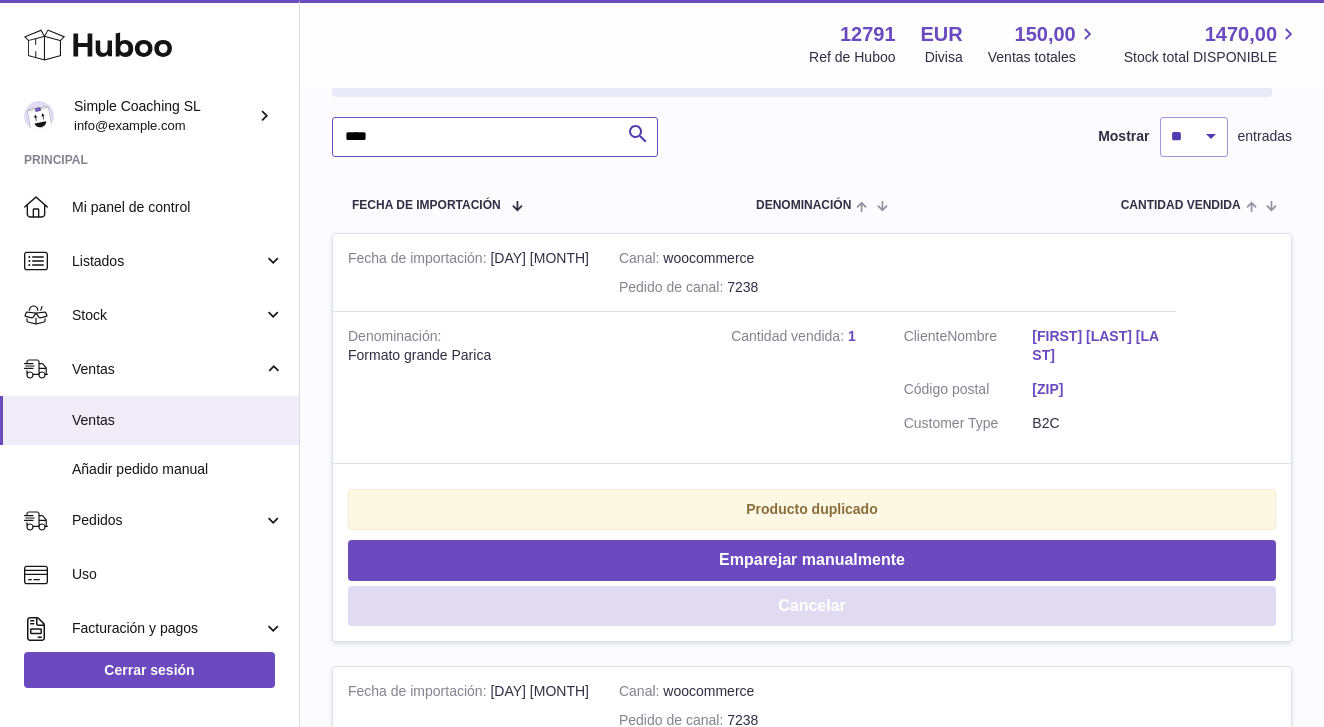 type on "****" 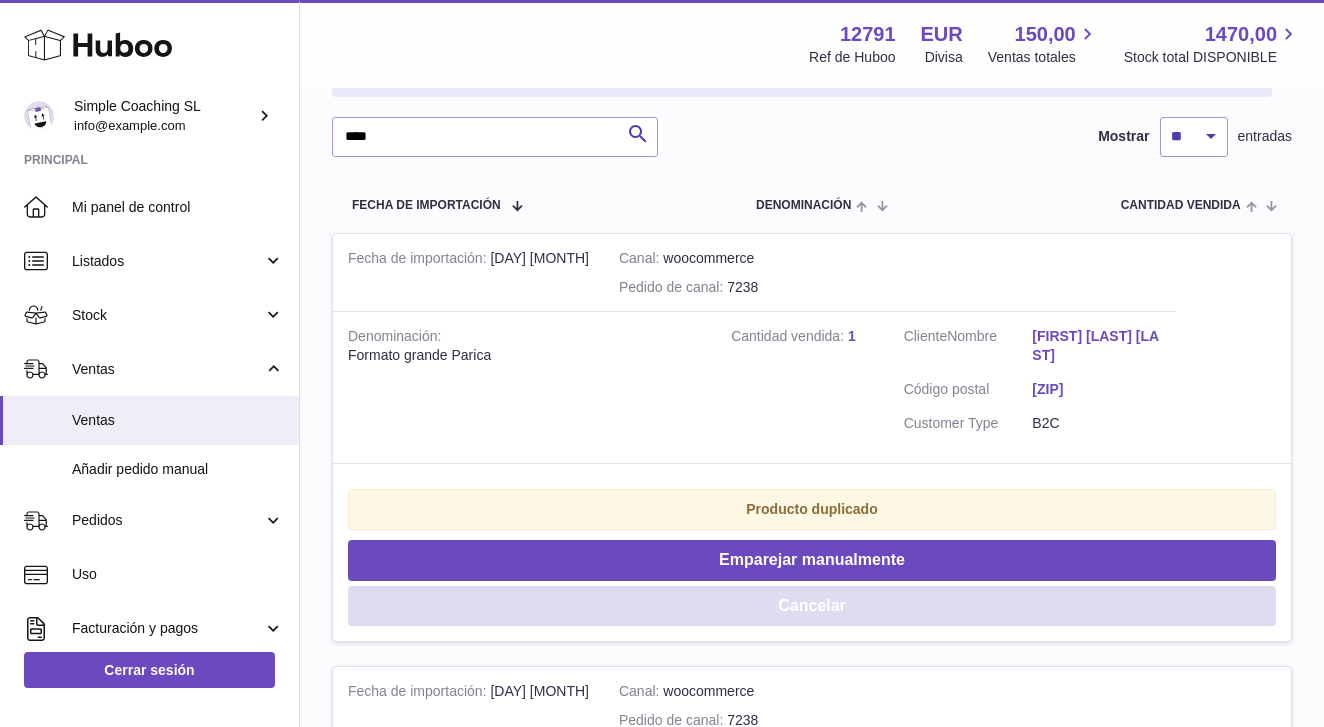 click on "Cancelar" at bounding box center [812, 606] 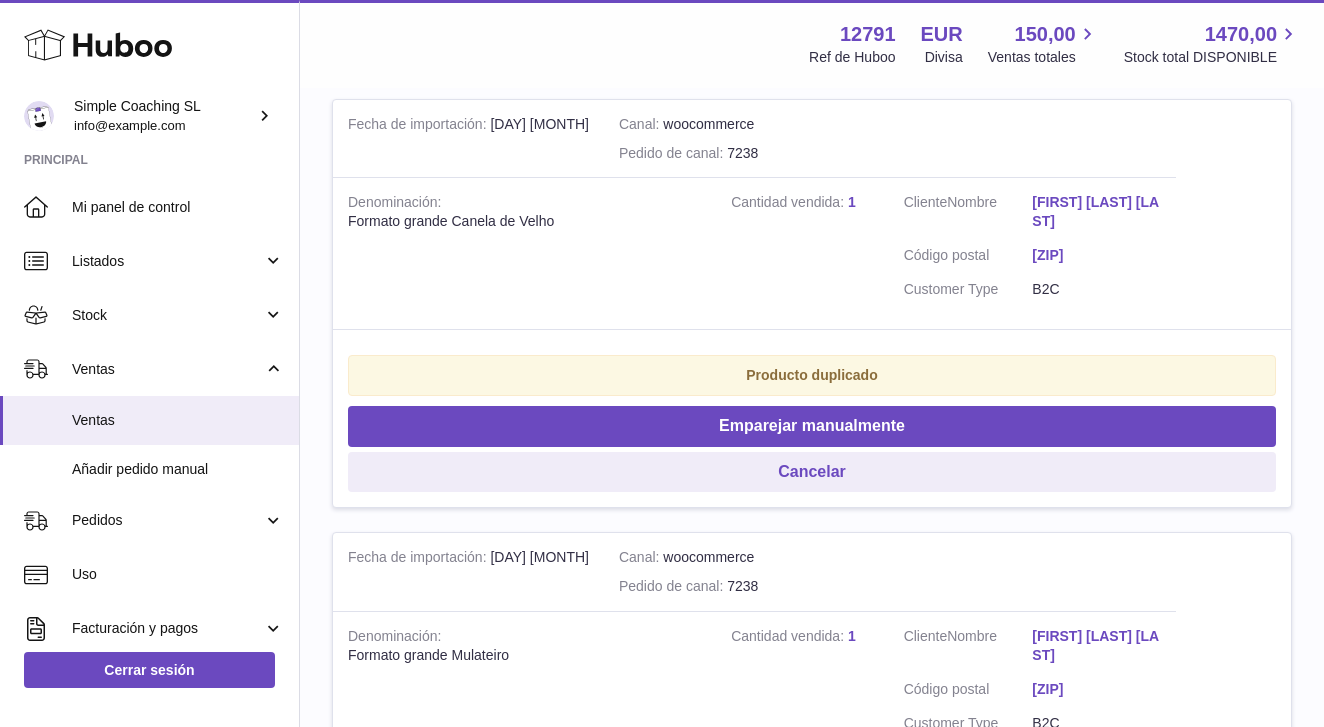 scroll, scrollTop: 454, scrollLeft: 0, axis: vertical 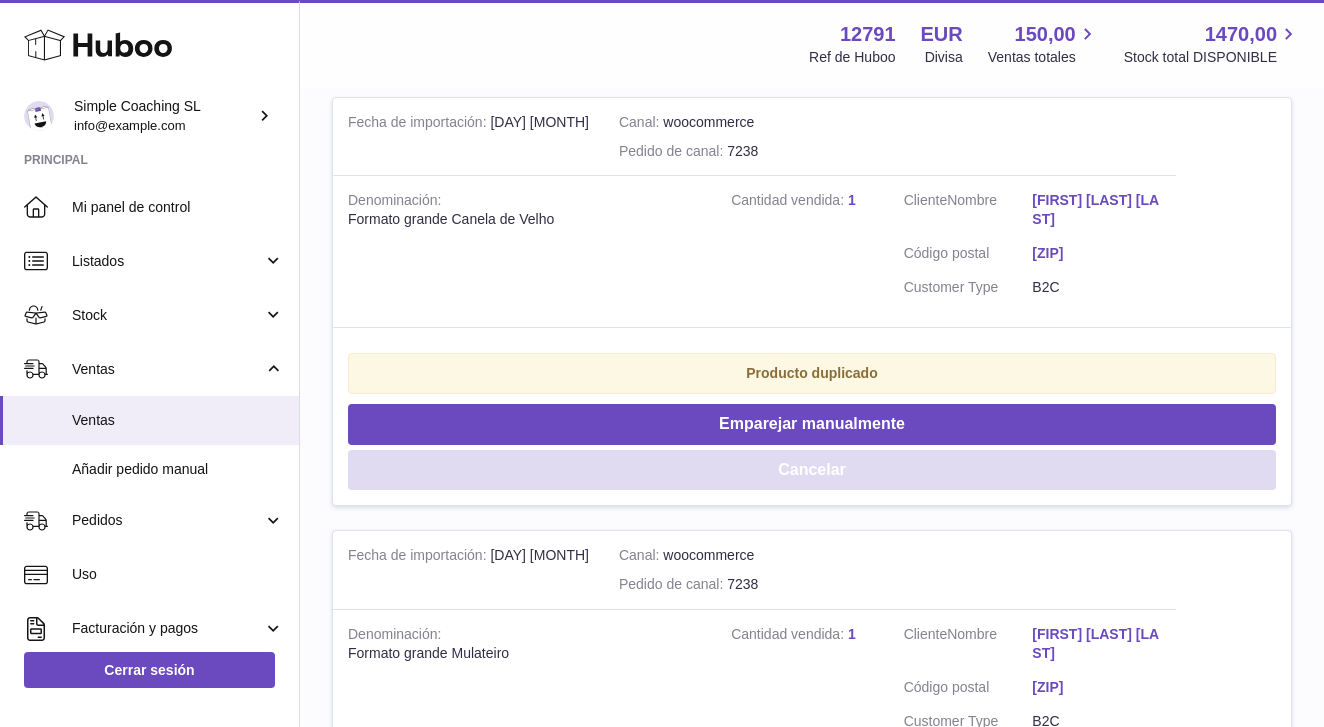 click on "Cancelar" at bounding box center [812, 470] 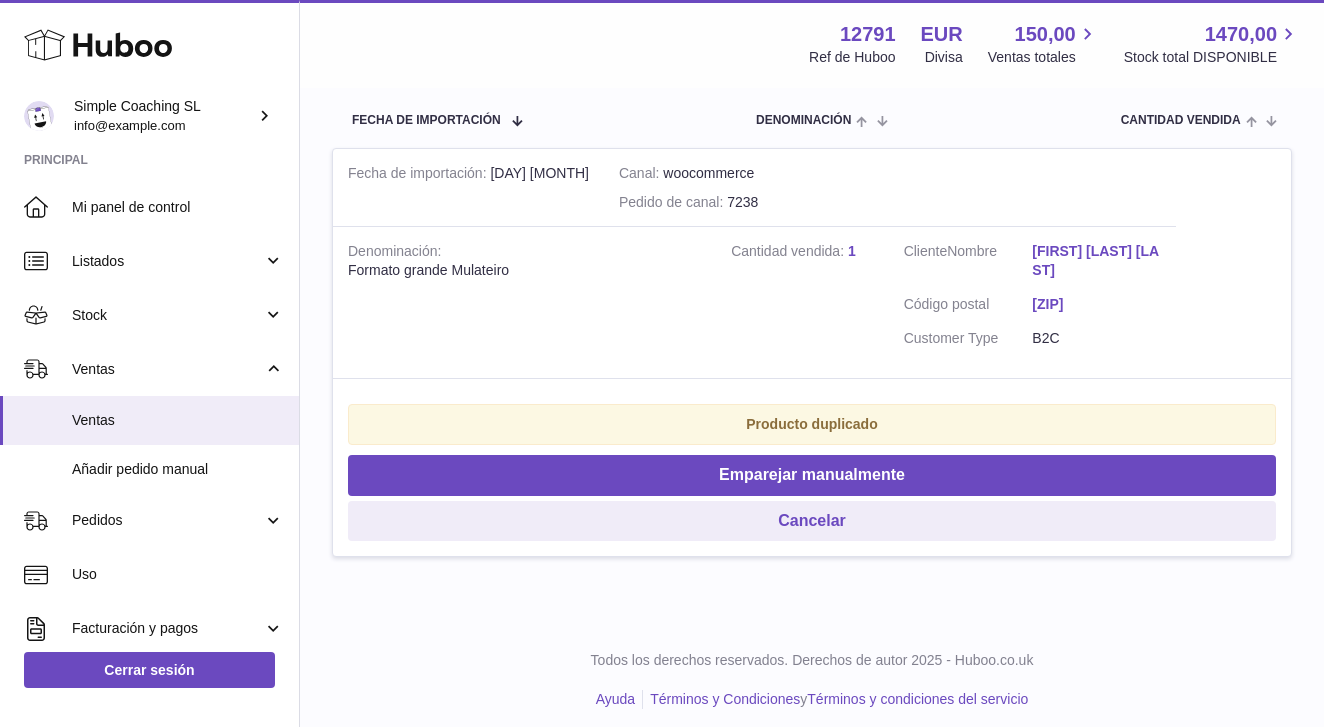 scroll, scrollTop: 402, scrollLeft: 0, axis: vertical 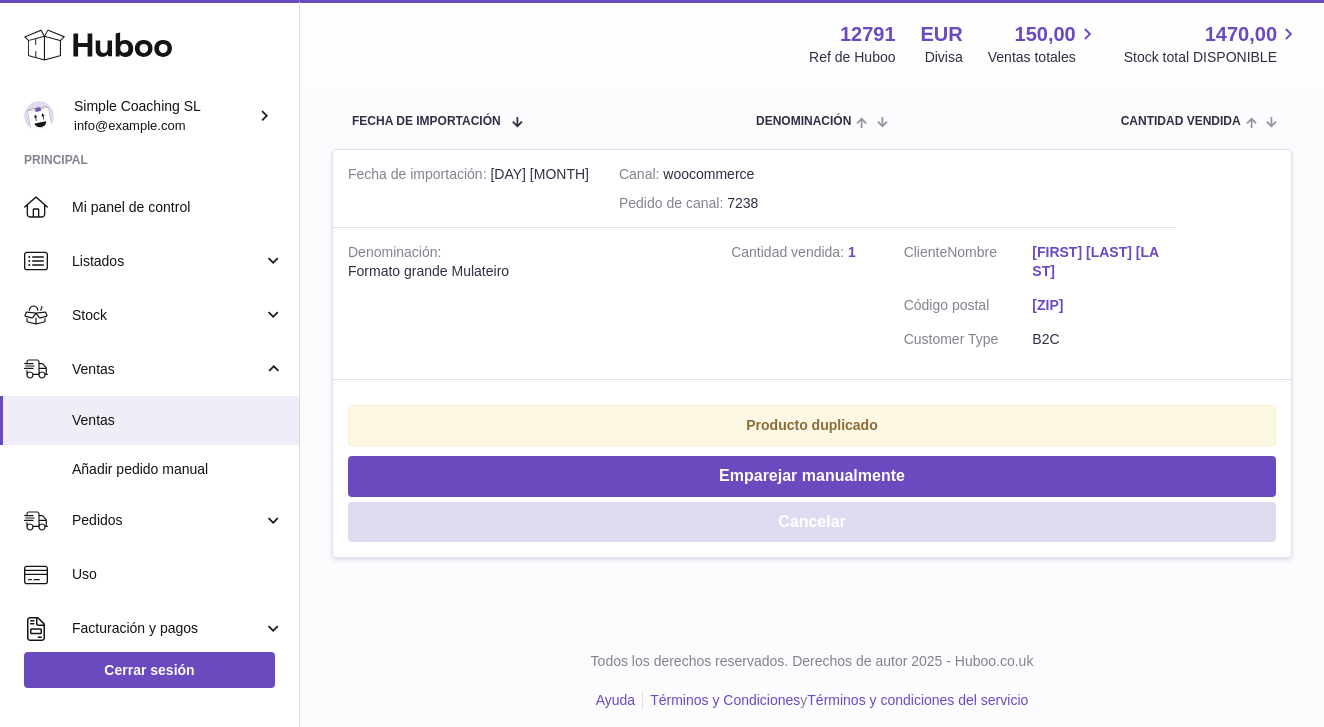 click on "Cancelar" at bounding box center (812, 522) 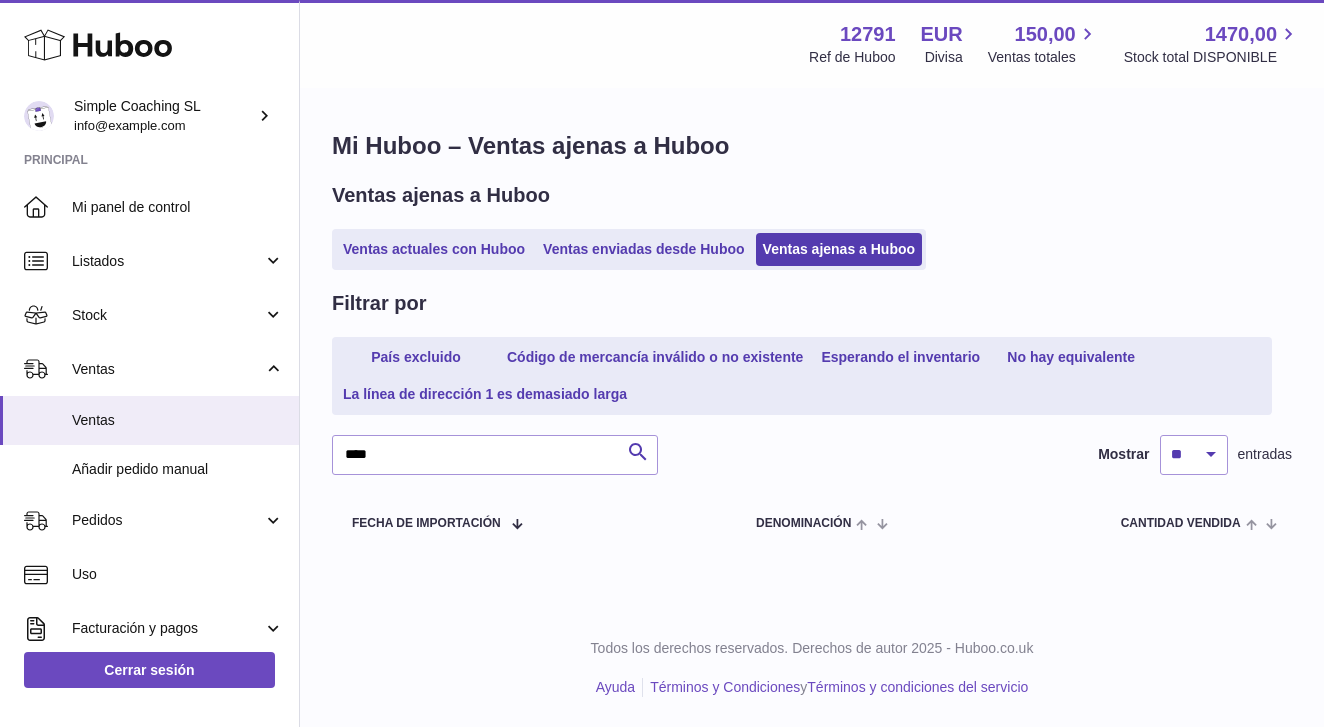 scroll, scrollTop: 0, scrollLeft: 0, axis: both 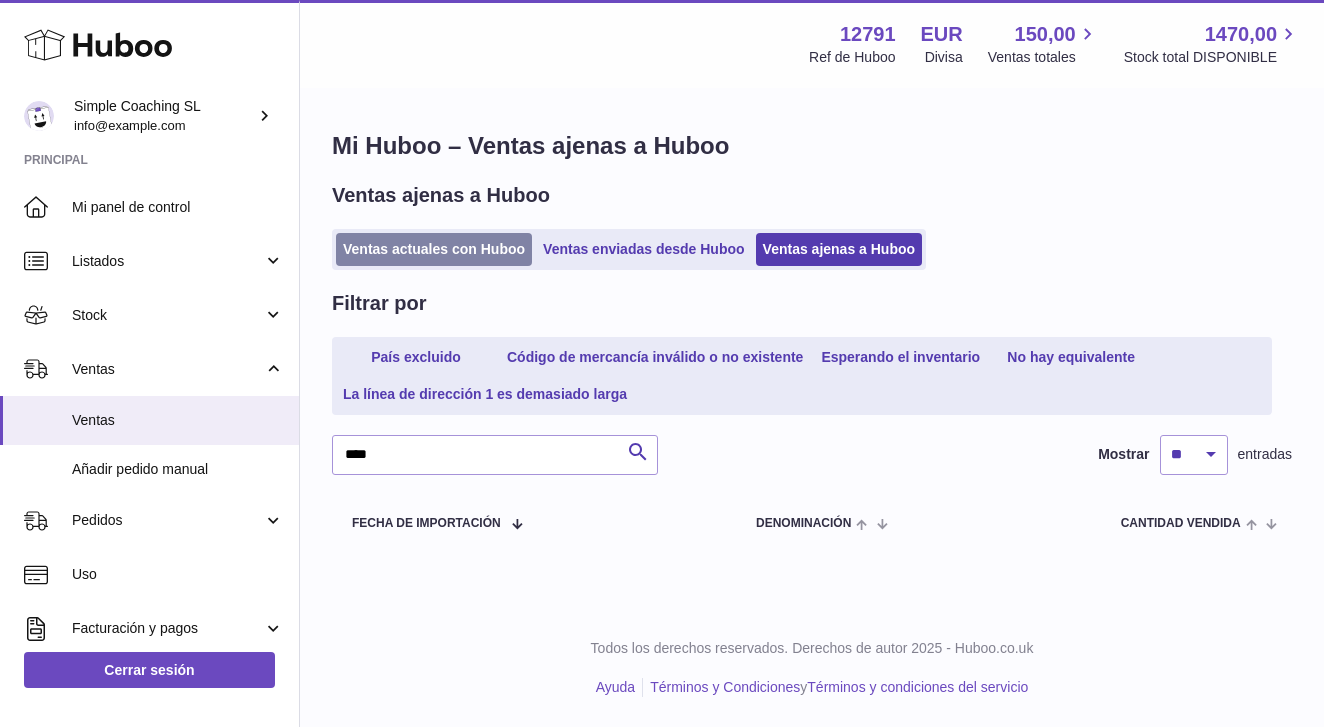 click on "Ventas actuales con Huboo" at bounding box center (434, 249) 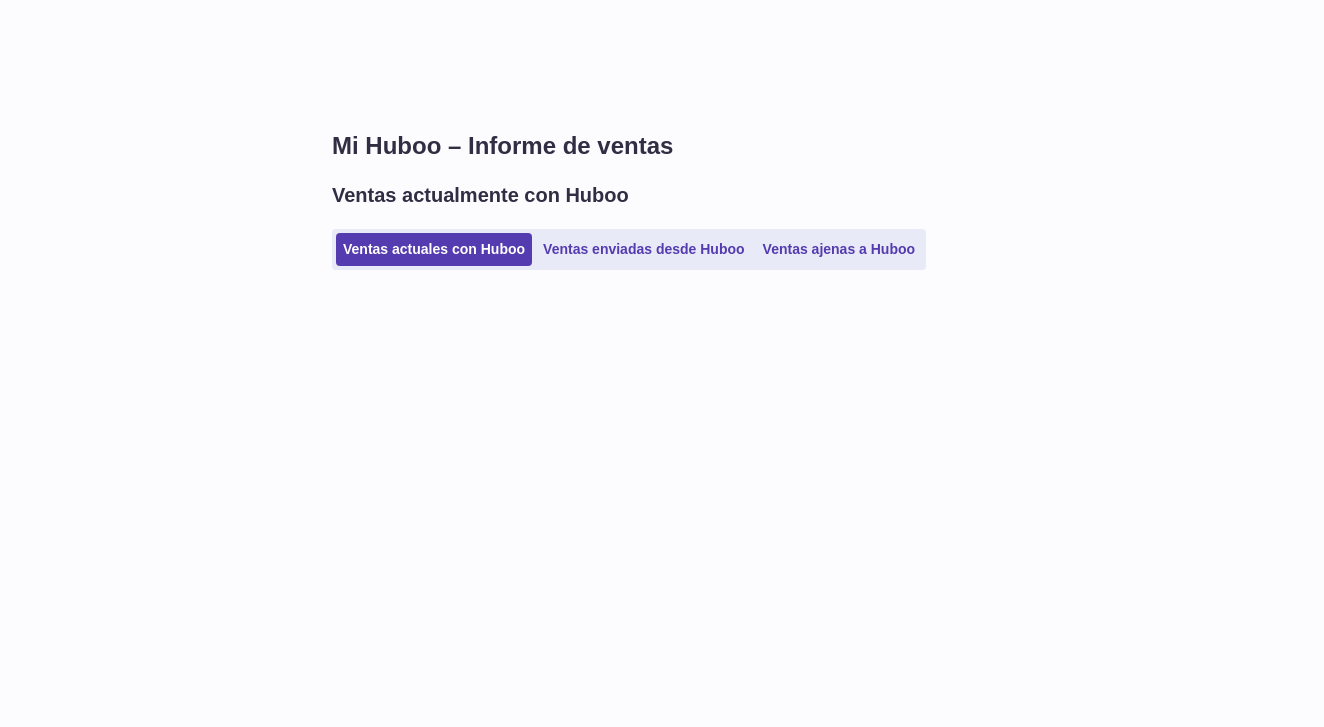 scroll, scrollTop: 0, scrollLeft: 0, axis: both 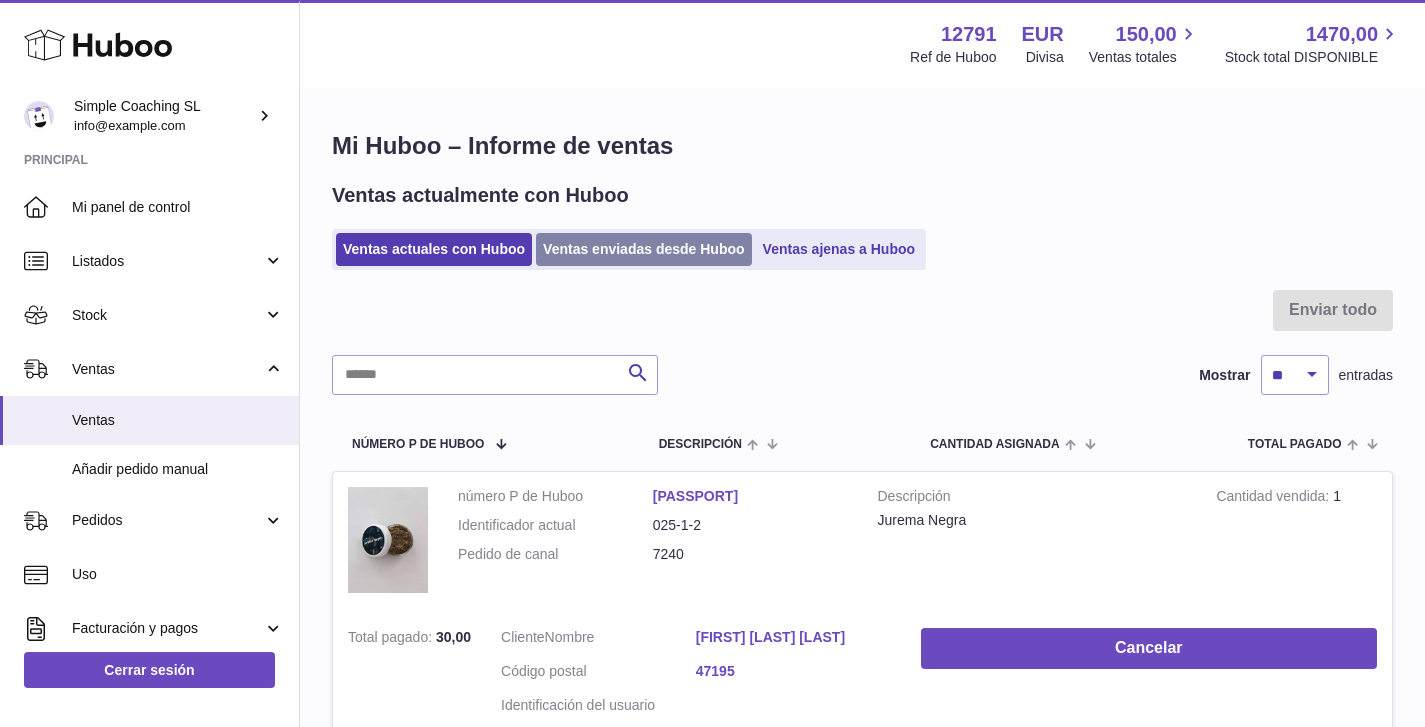click on "Ventas enviadas desde Huboo" at bounding box center [644, 249] 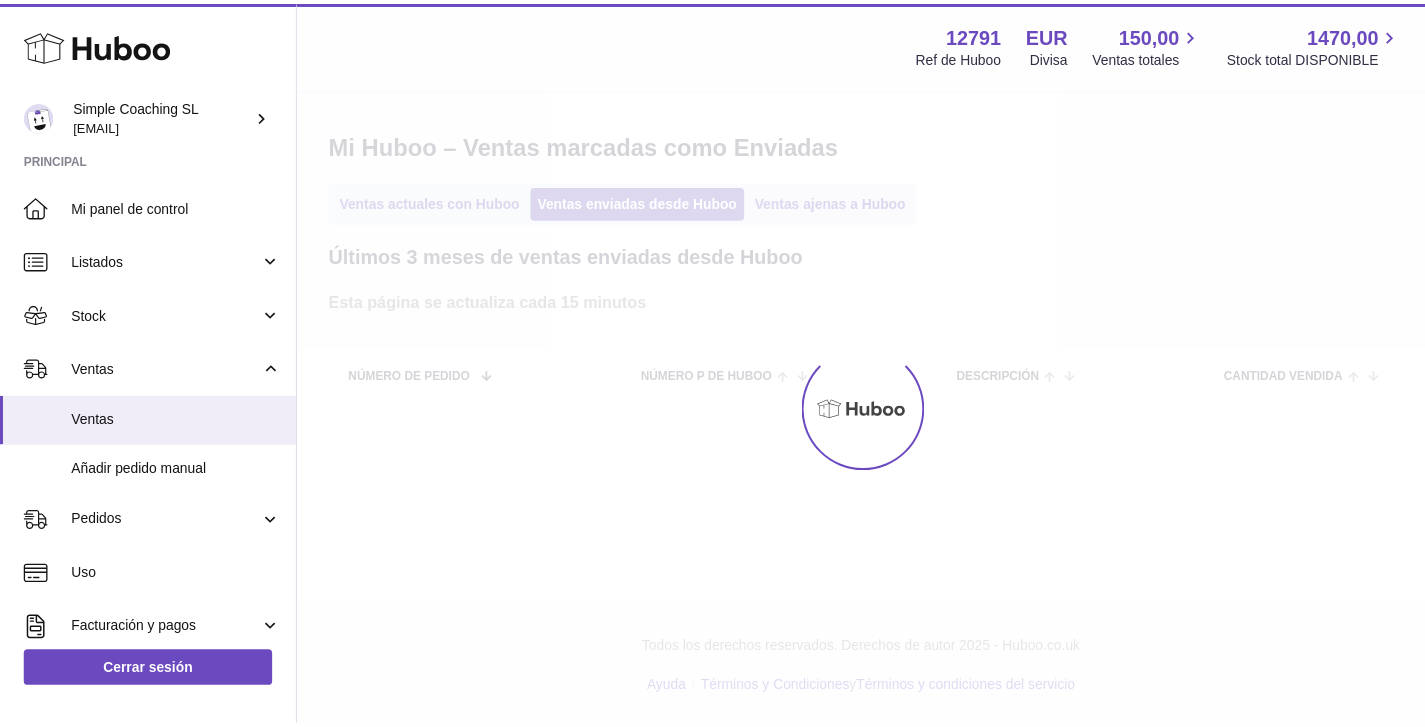 scroll, scrollTop: 0, scrollLeft: 0, axis: both 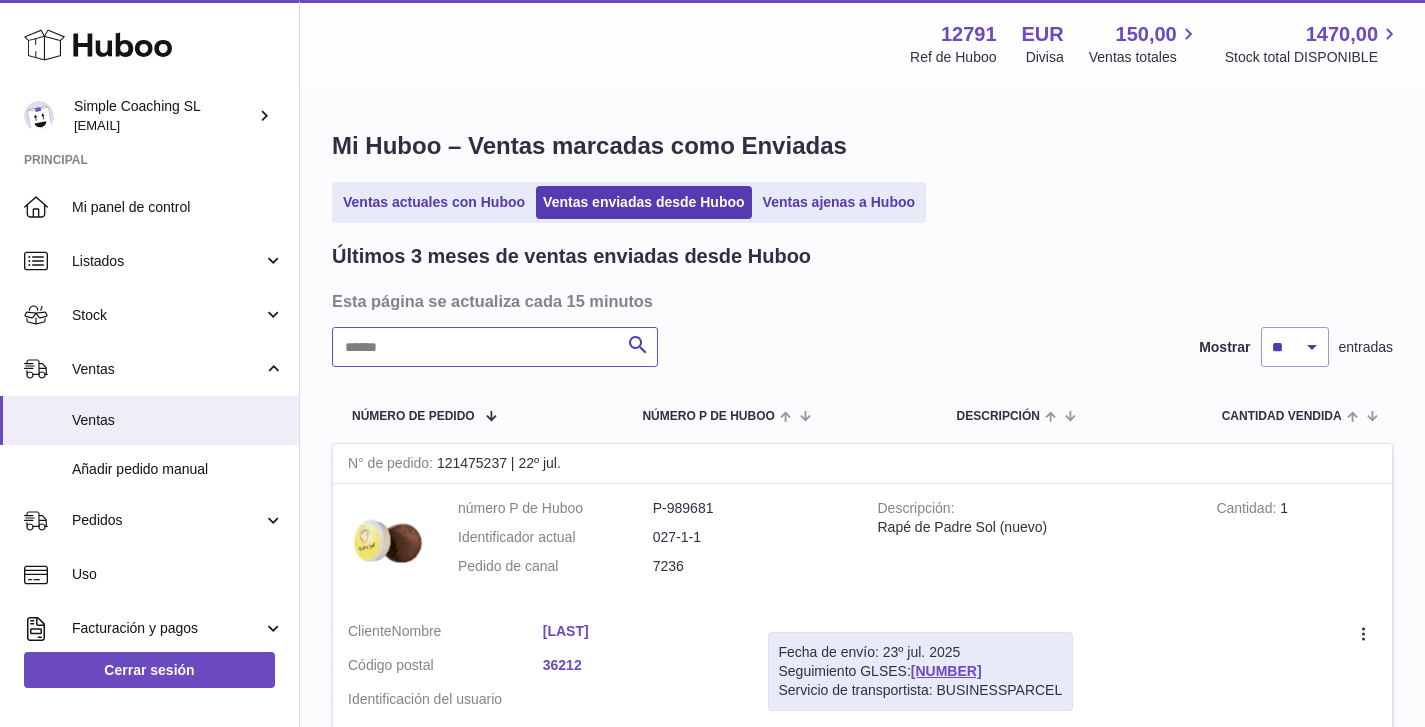 click at bounding box center [495, 347] 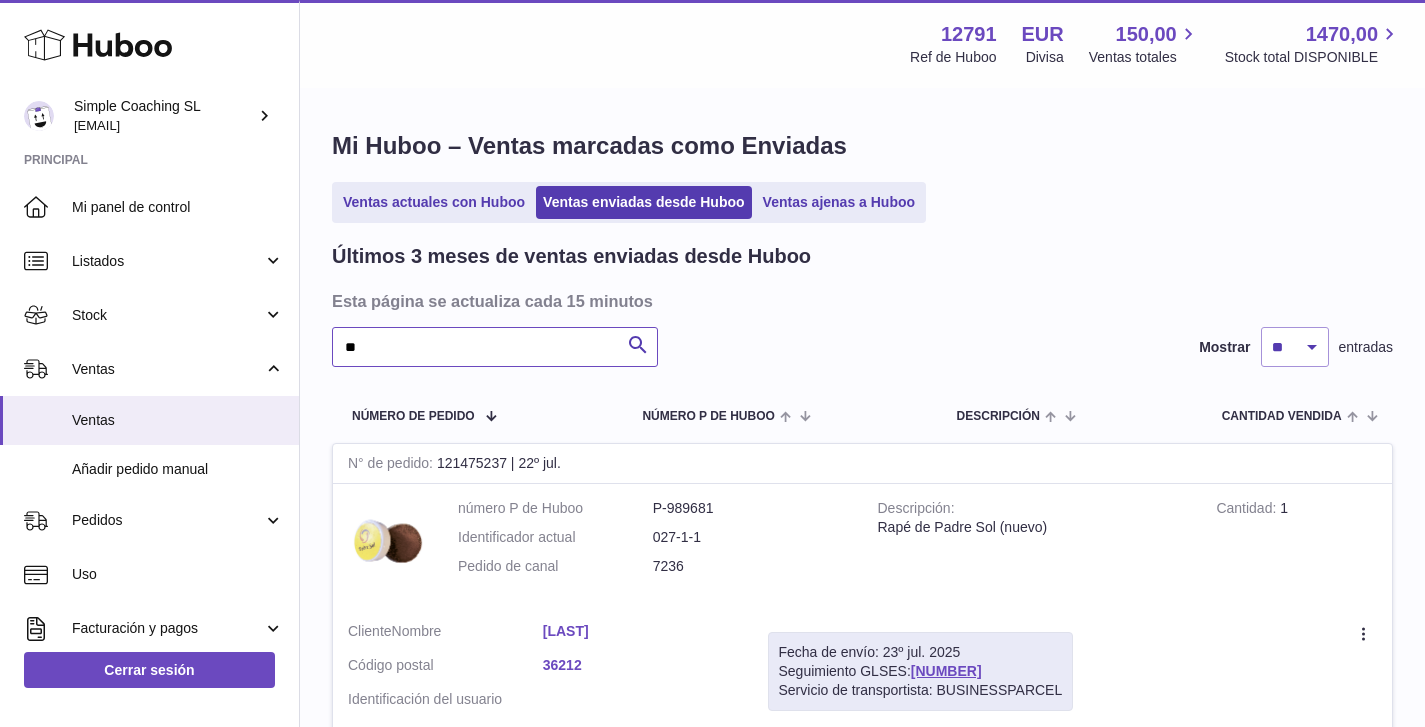 type on "***" 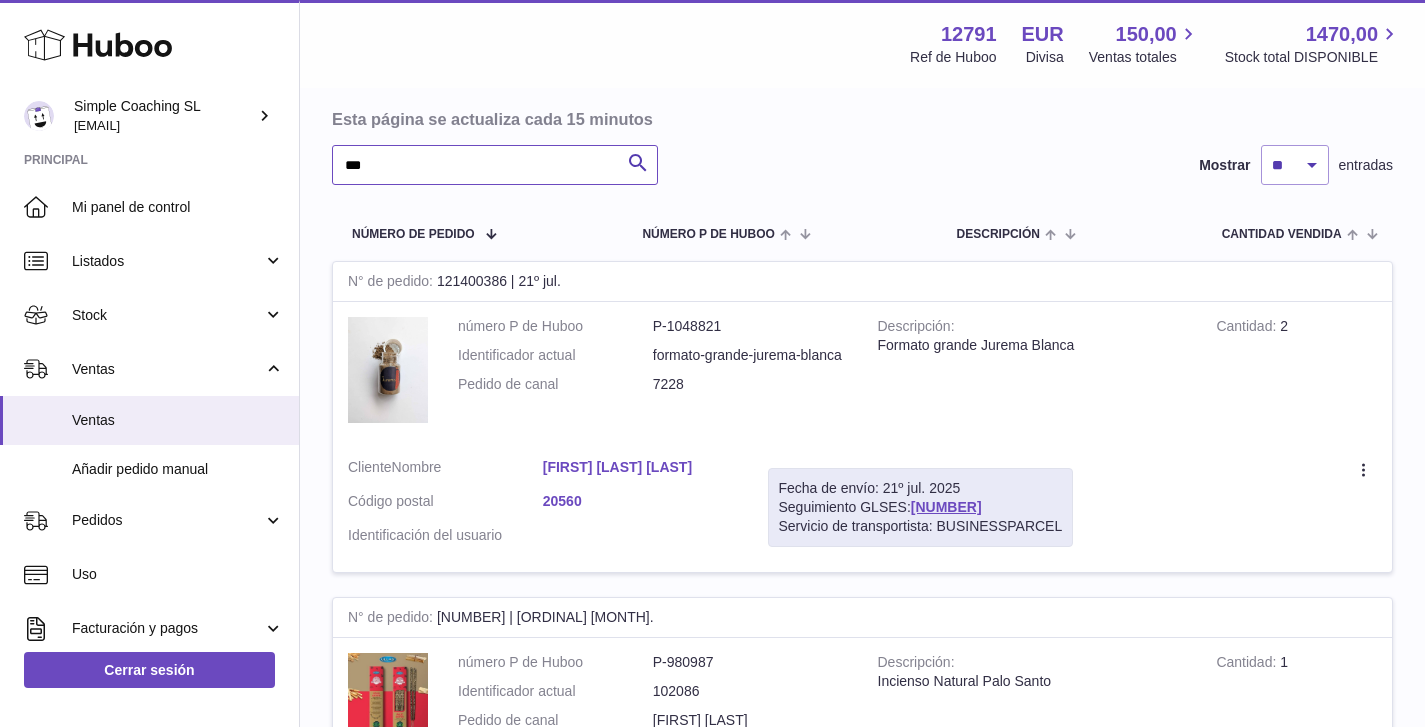 scroll, scrollTop: 256, scrollLeft: 0, axis: vertical 